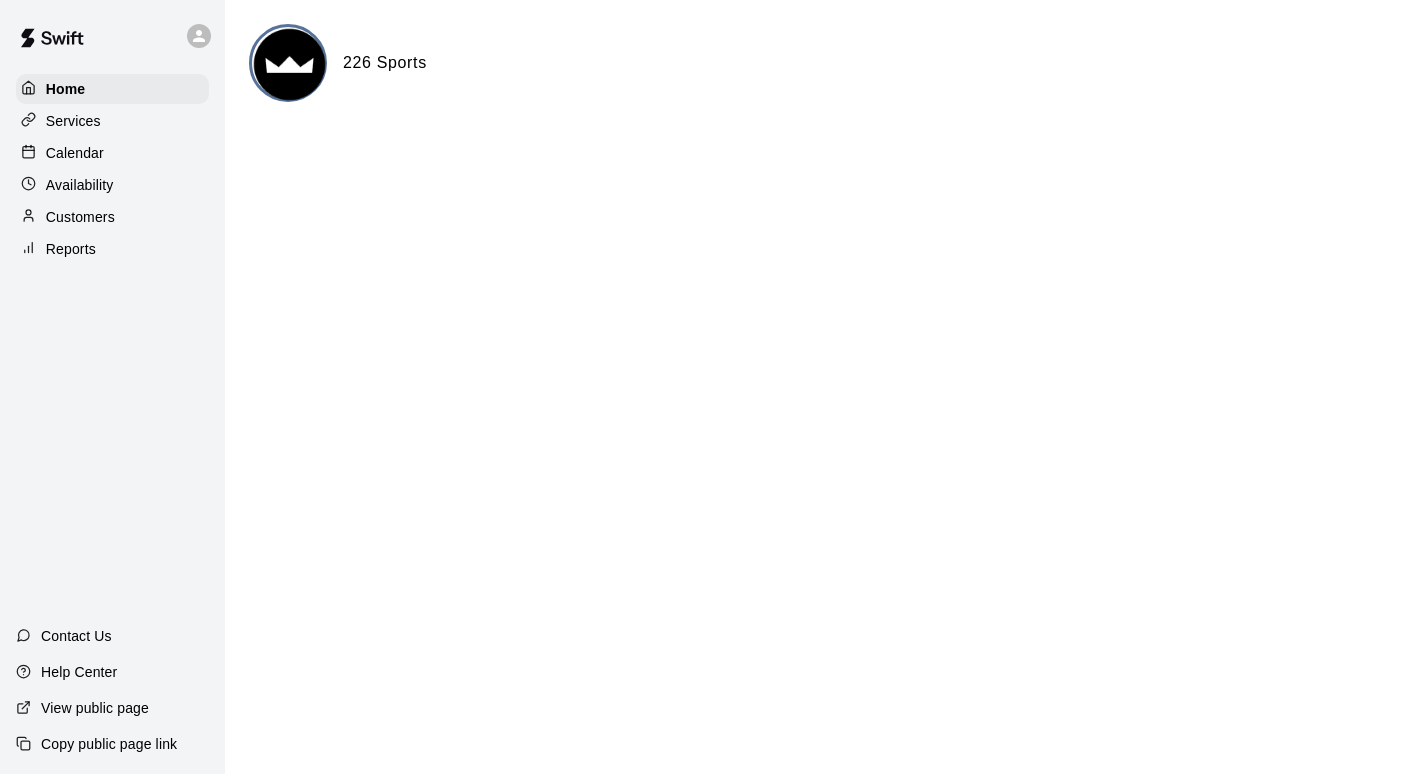 scroll, scrollTop: 0, scrollLeft: 0, axis: both 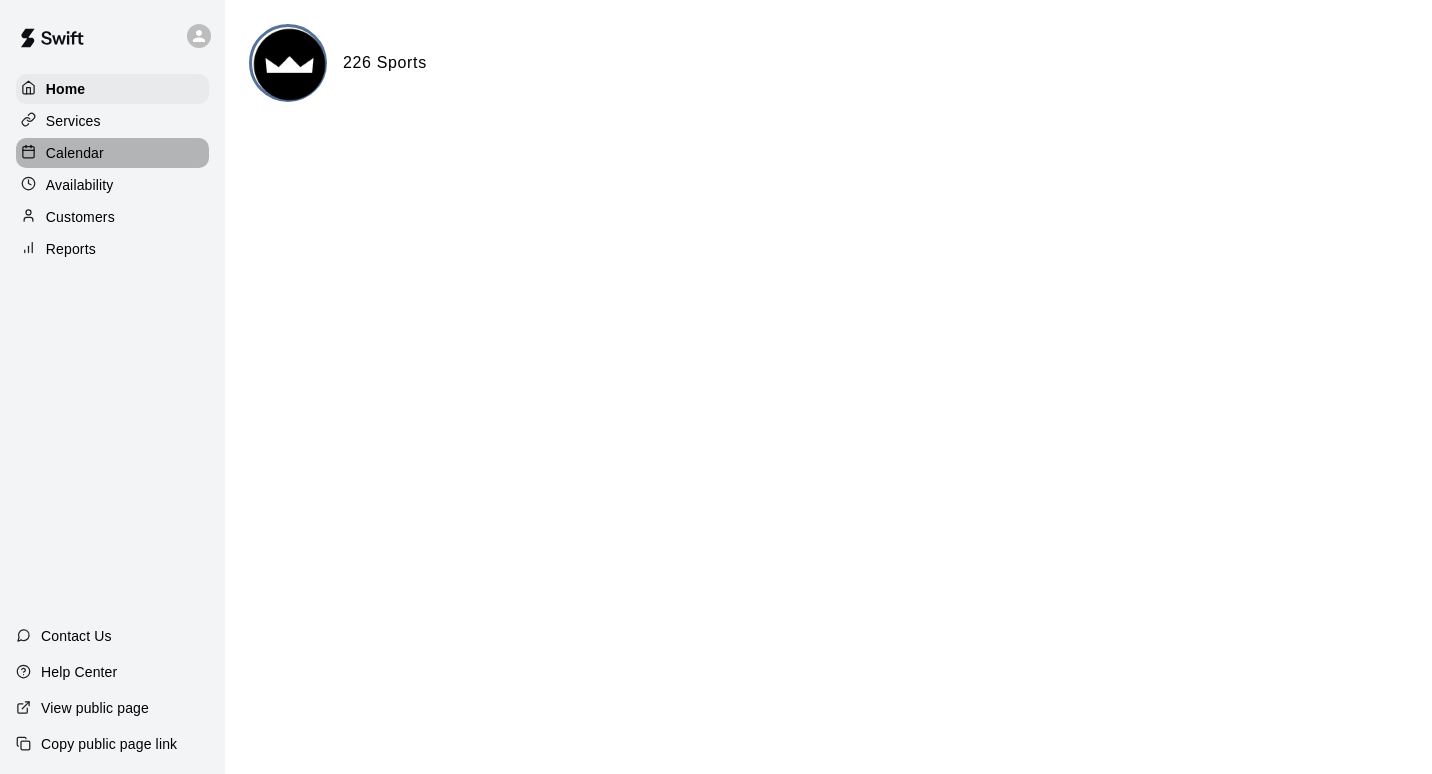 click on "Calendar" at bounding box center (112, 153) 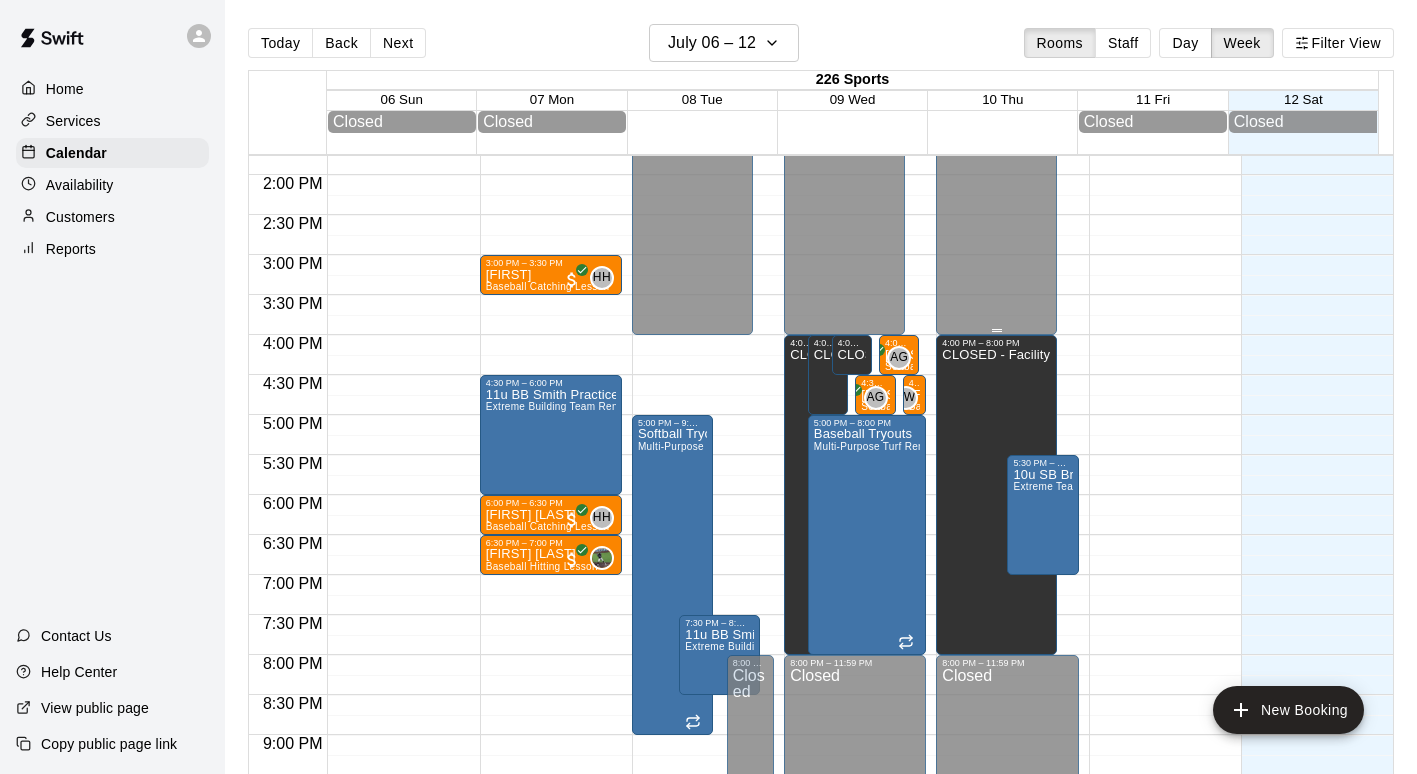 scroll, scrollTop: 1102, scrollLeft: 0, axis: vertical 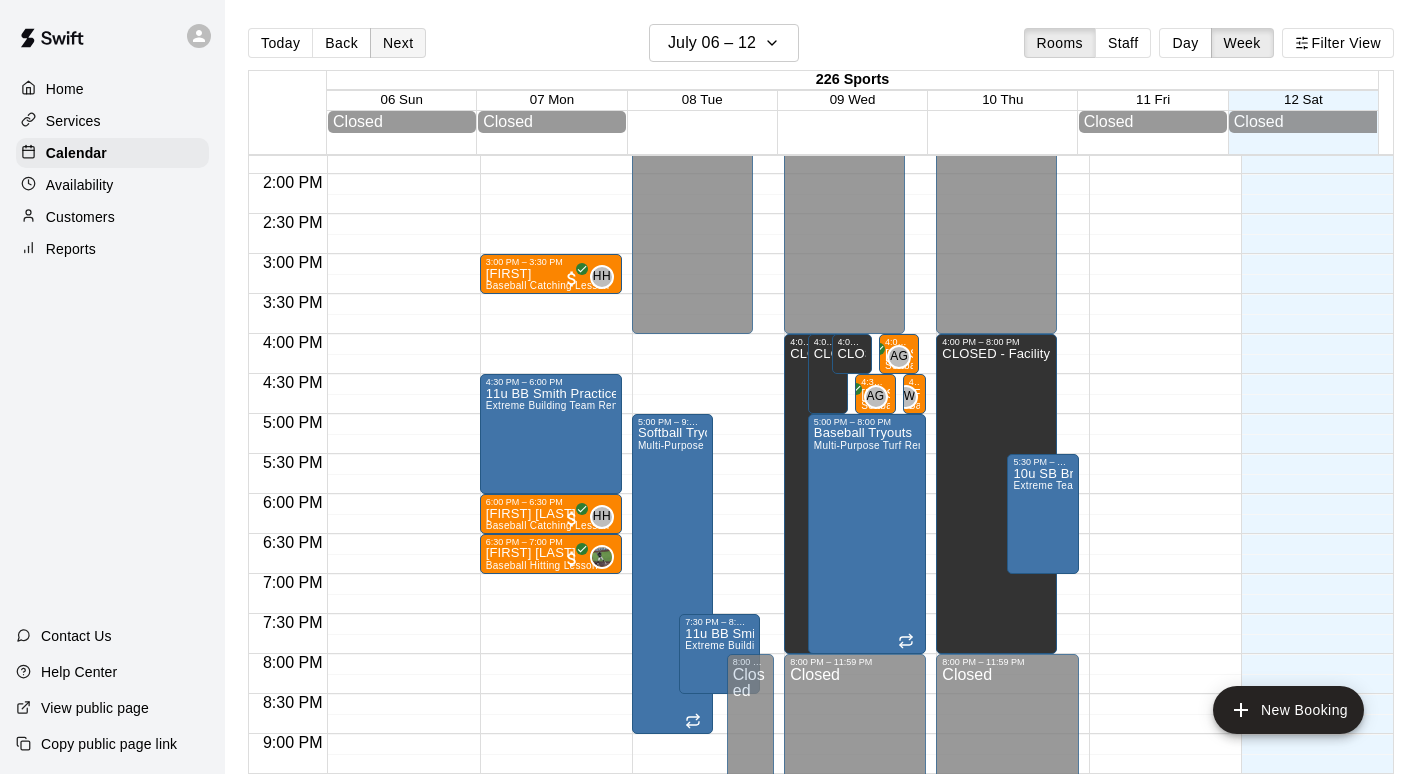 click on "Next" at bounding box center [398, 43] 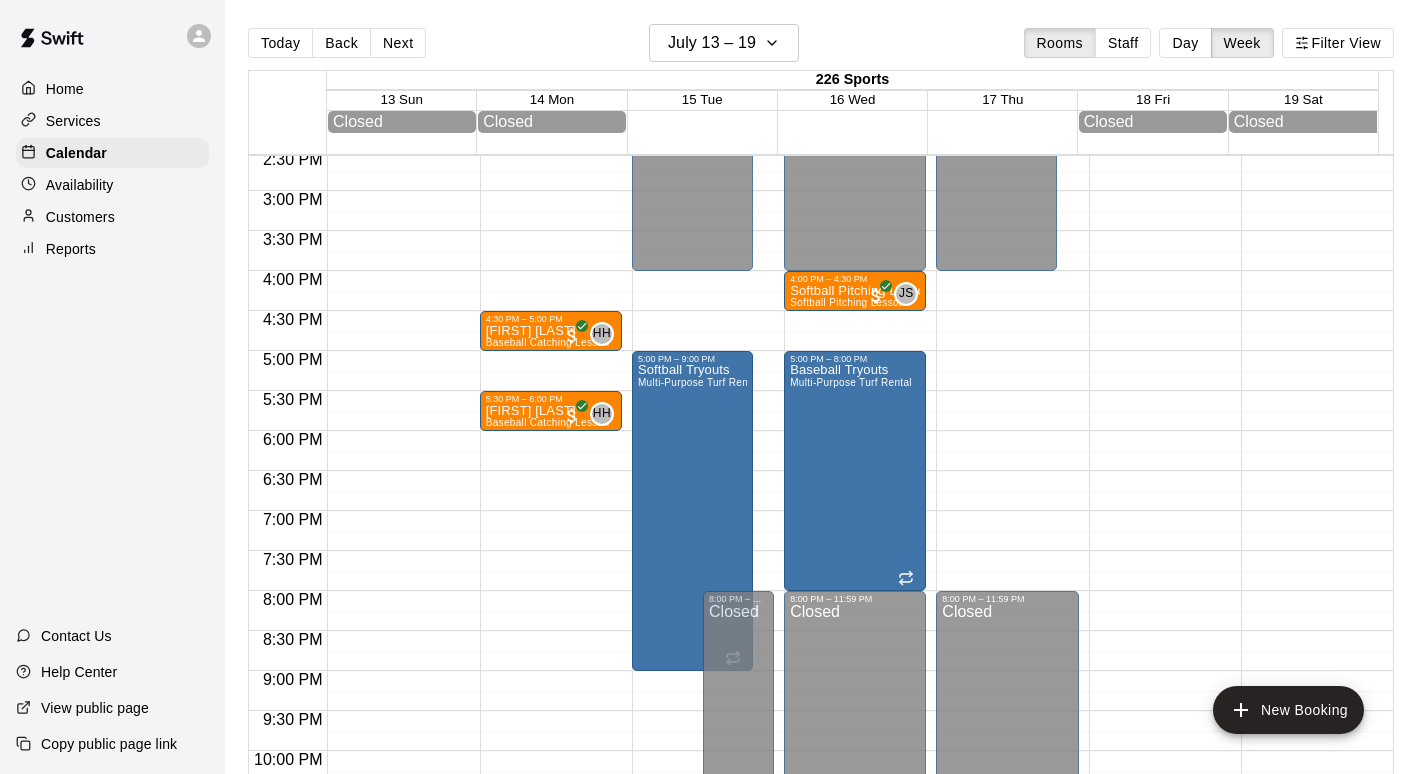 scroll, scrollTop: 1167, scrollLeft: 0, axis: vertical 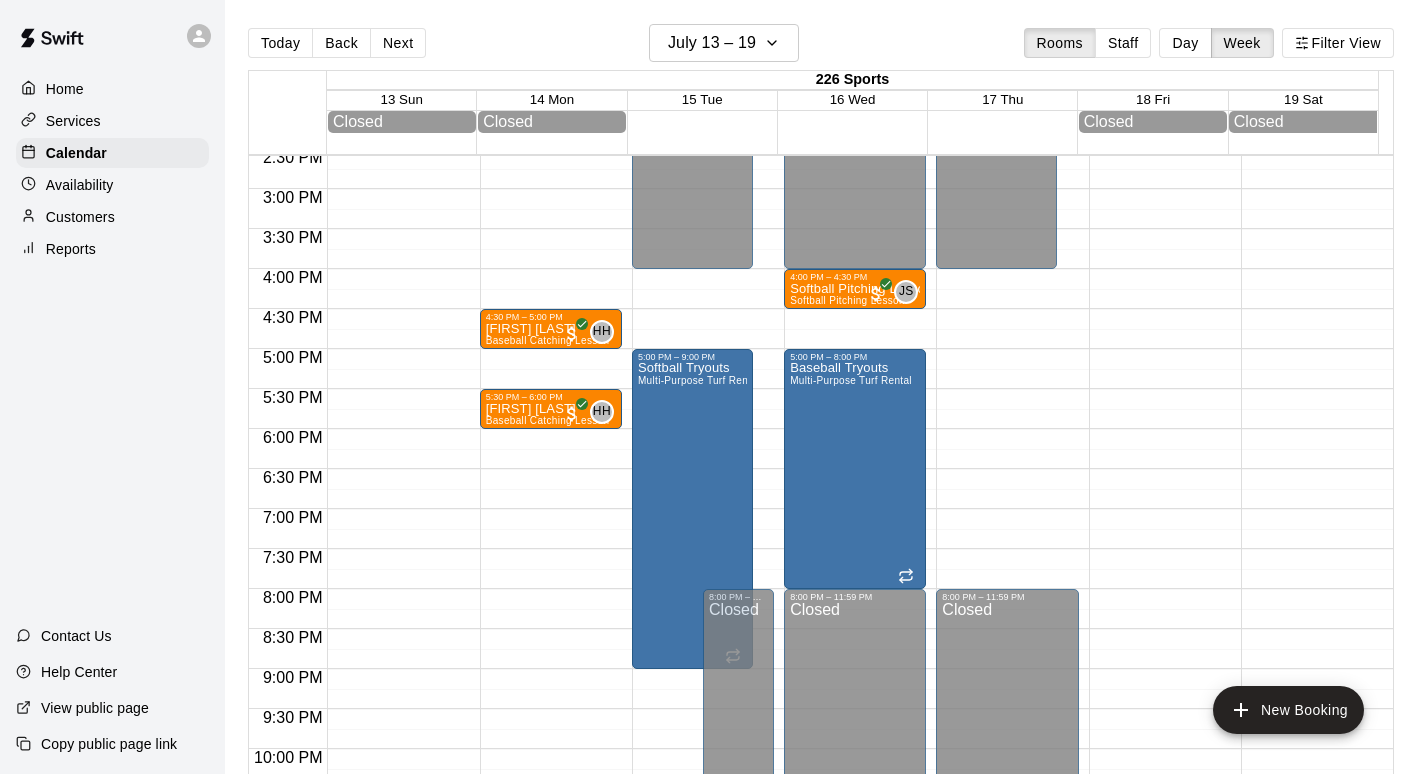 click on "Availability" at bounding box center (112, 185) 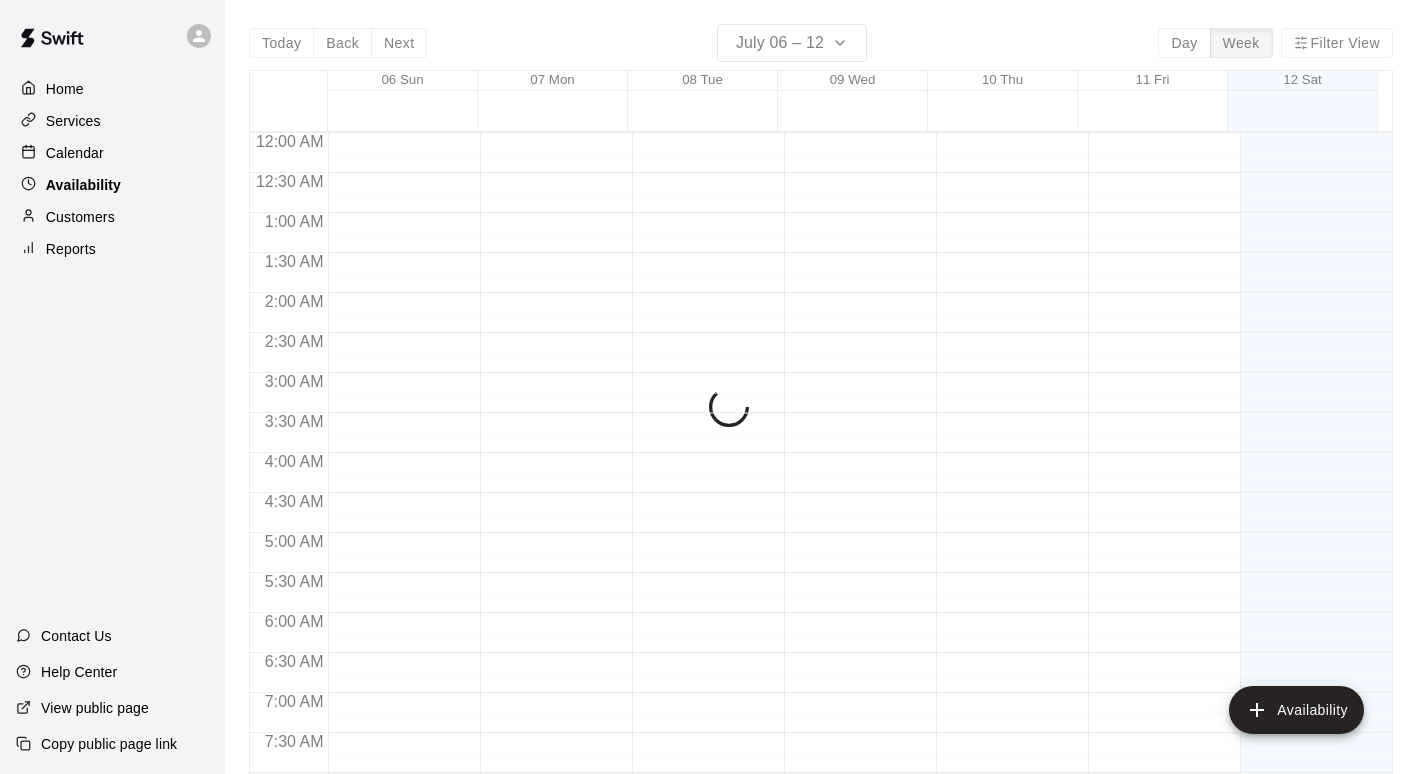 scroll, scrollTop: 937, scrollLeft: 0, axis: vertical 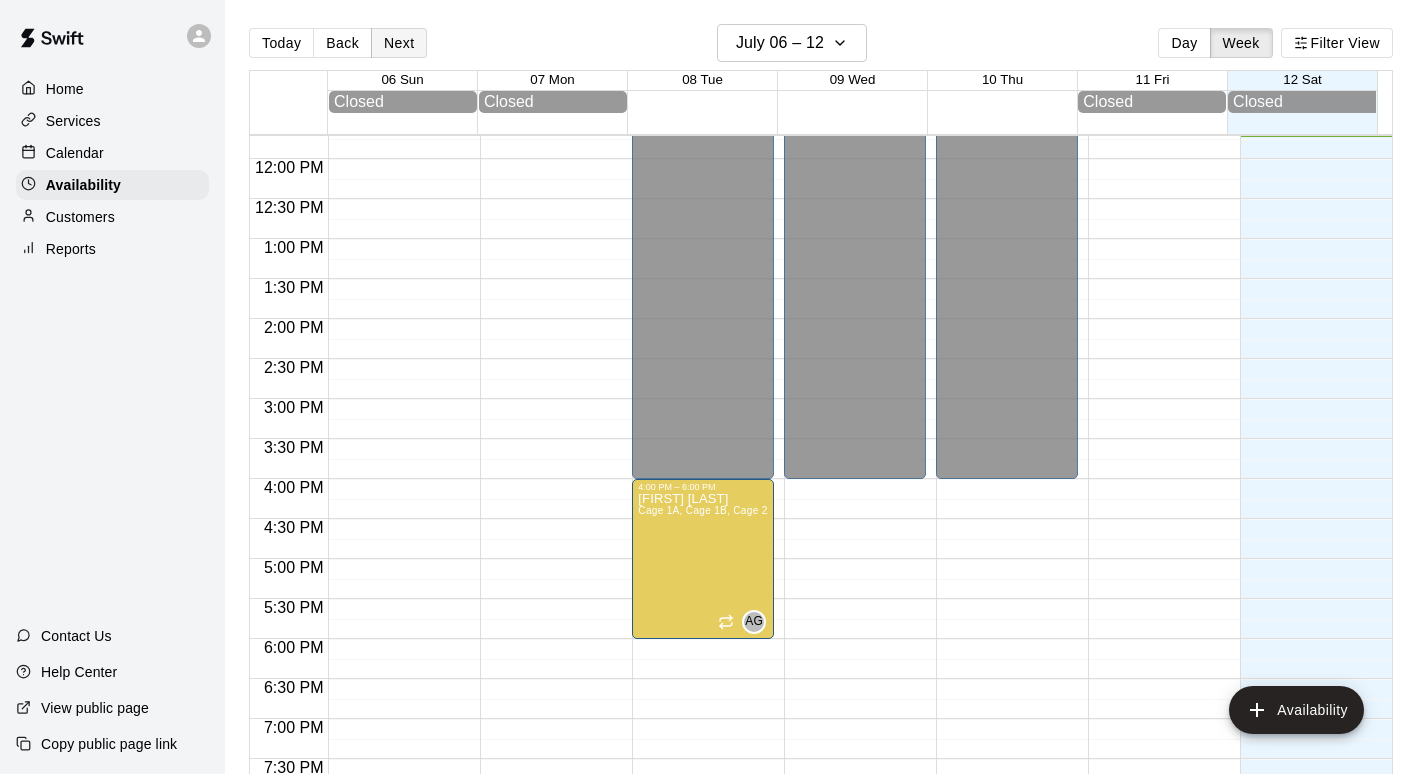 click on "Next" at bounding box center (399, 43) 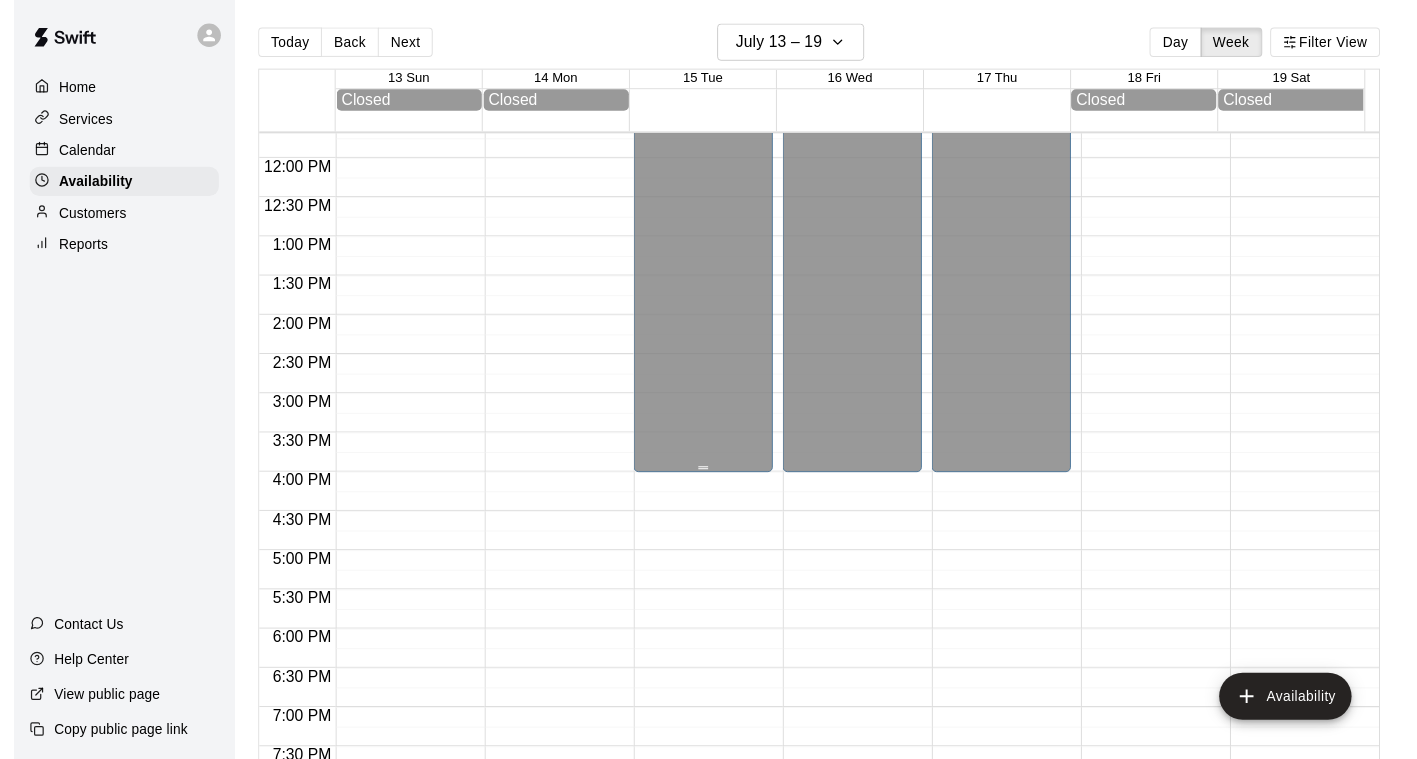 scroll, scrollTop: 910, scrollLeft: 0, axis: vertical 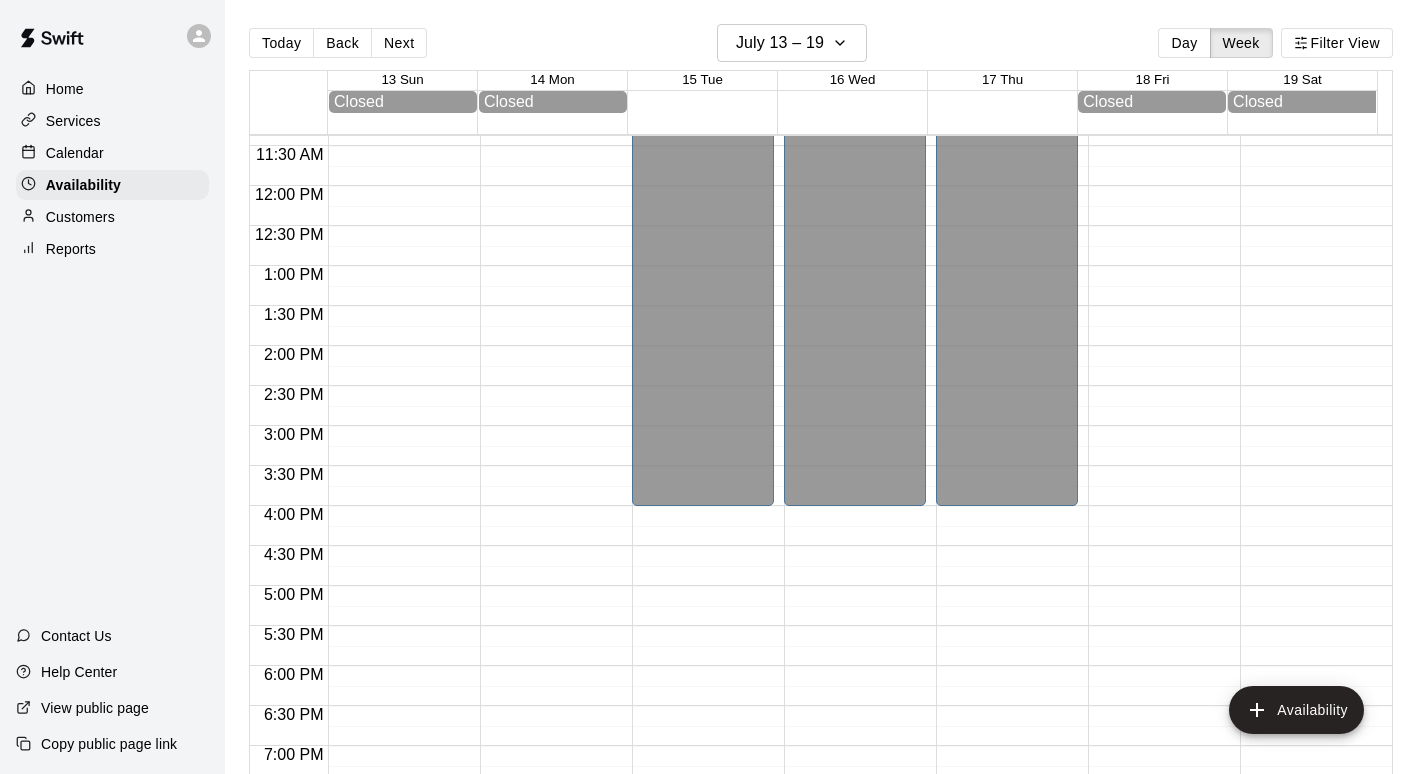 click on "Customers" at bounding box center [112, 217] 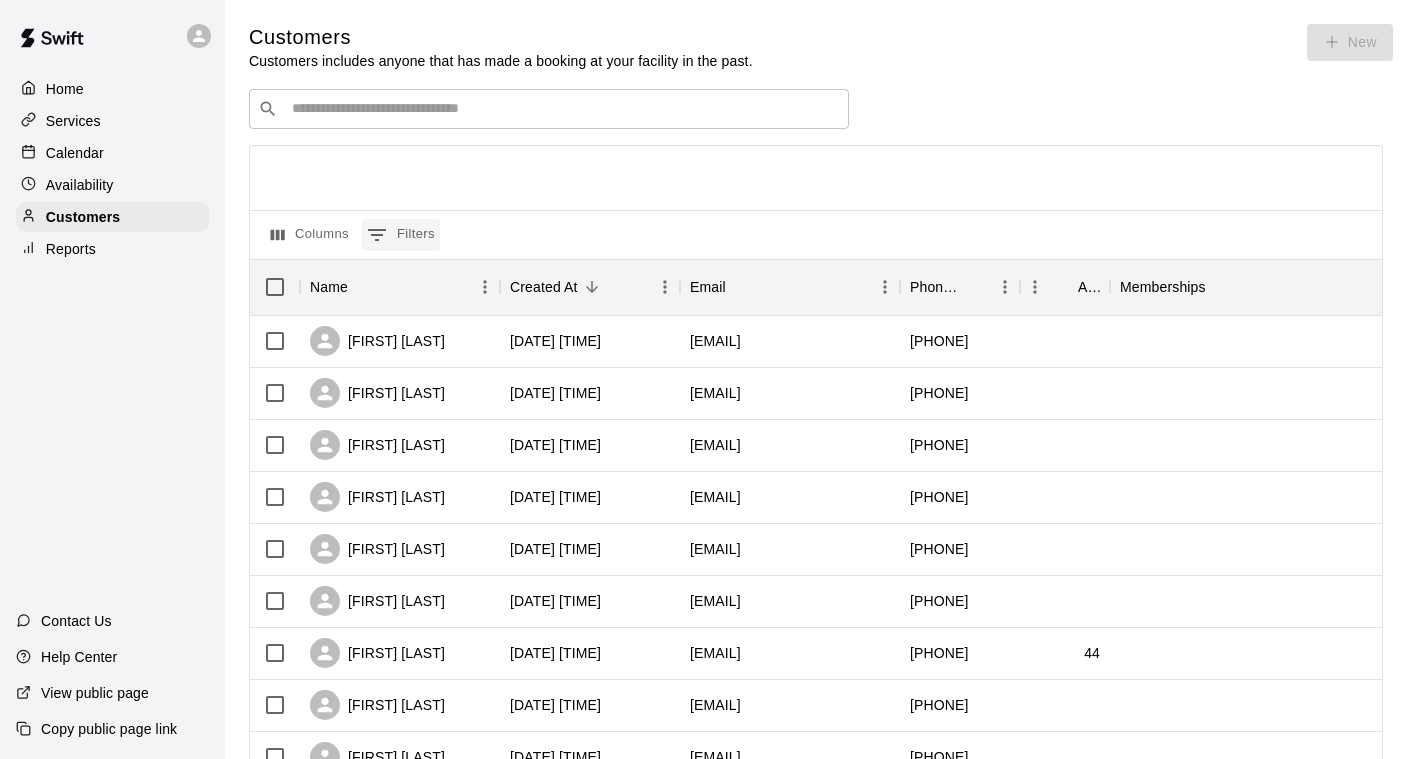 click on "0 Filters" at bounding box center [401, 235] 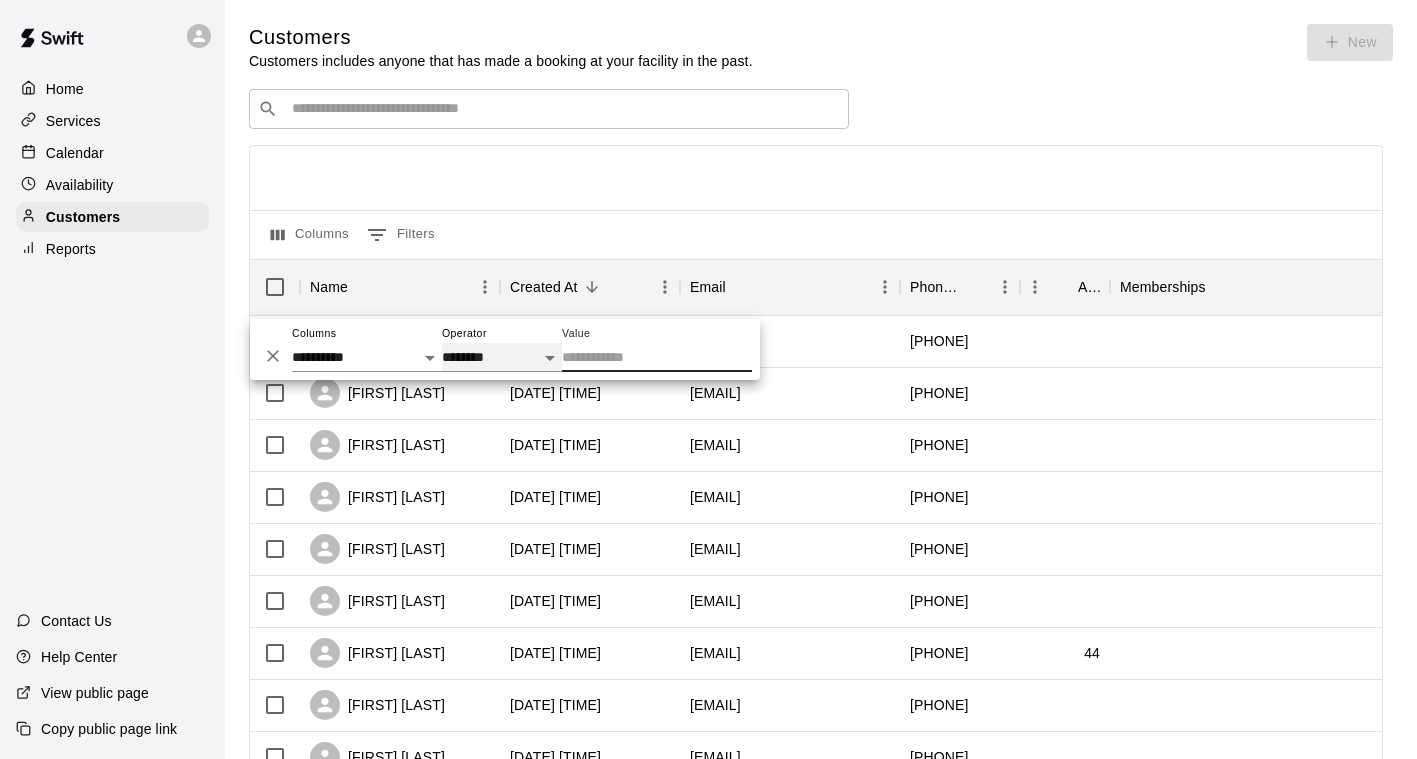 click on "**********" at bounding box center [502, 357] 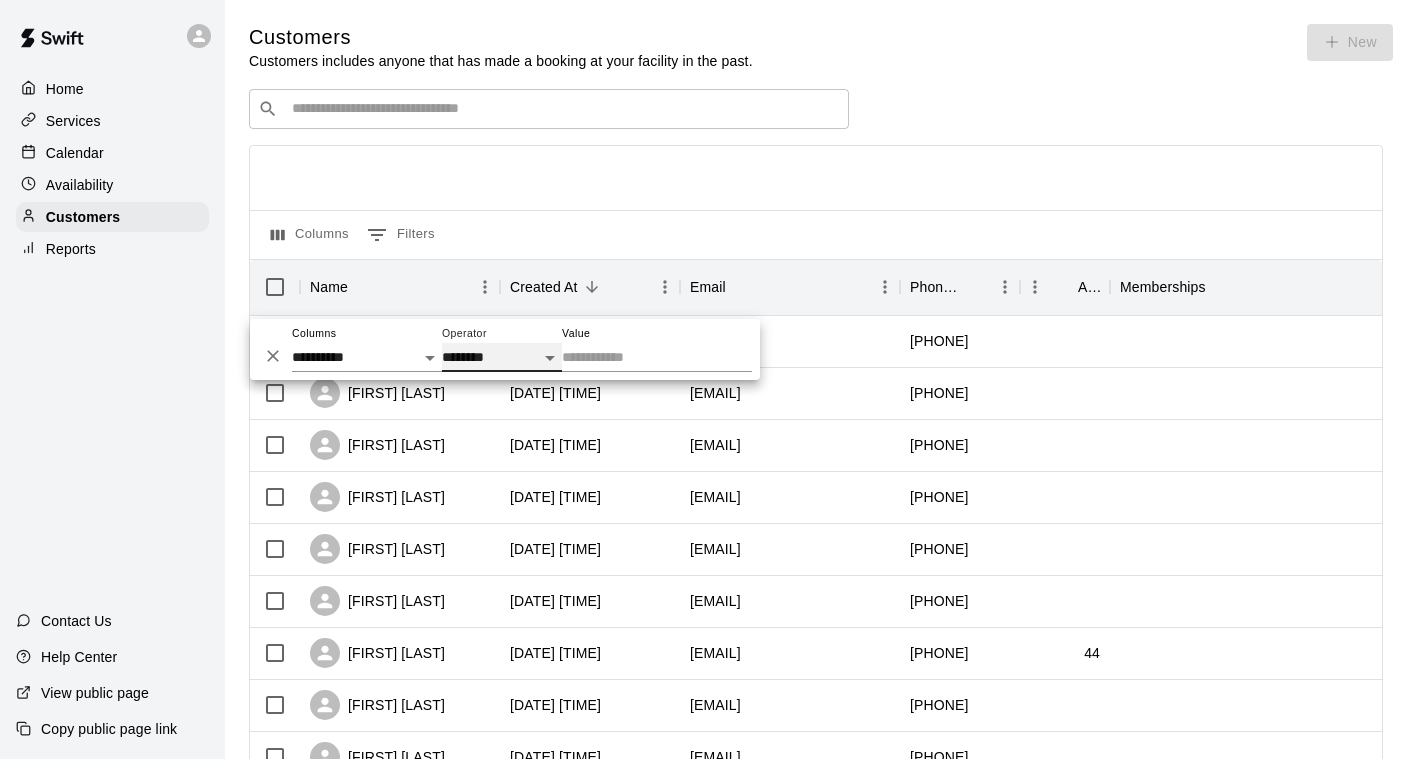 click on "**********" at bounding box center (502, 357) 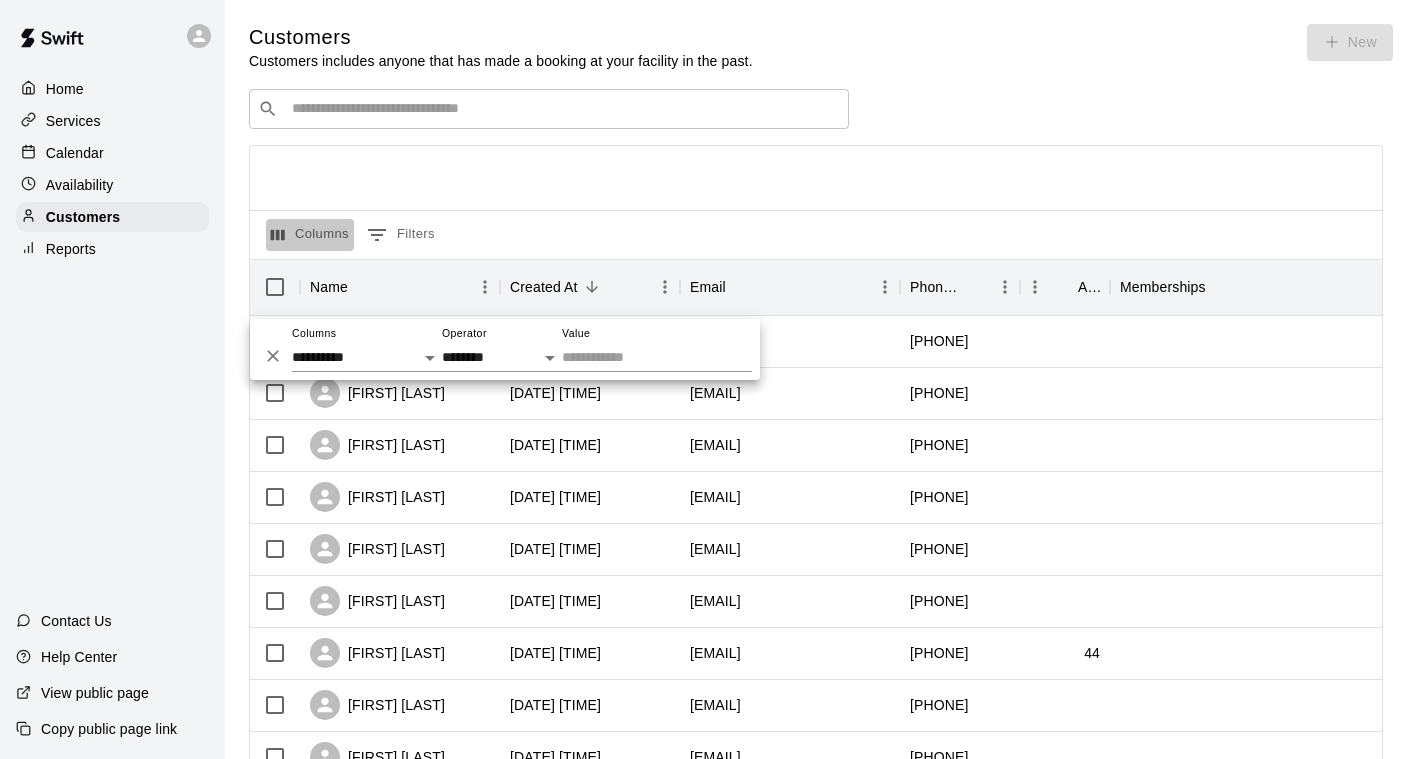 click on "Columns" at bounding box center [310, 235] 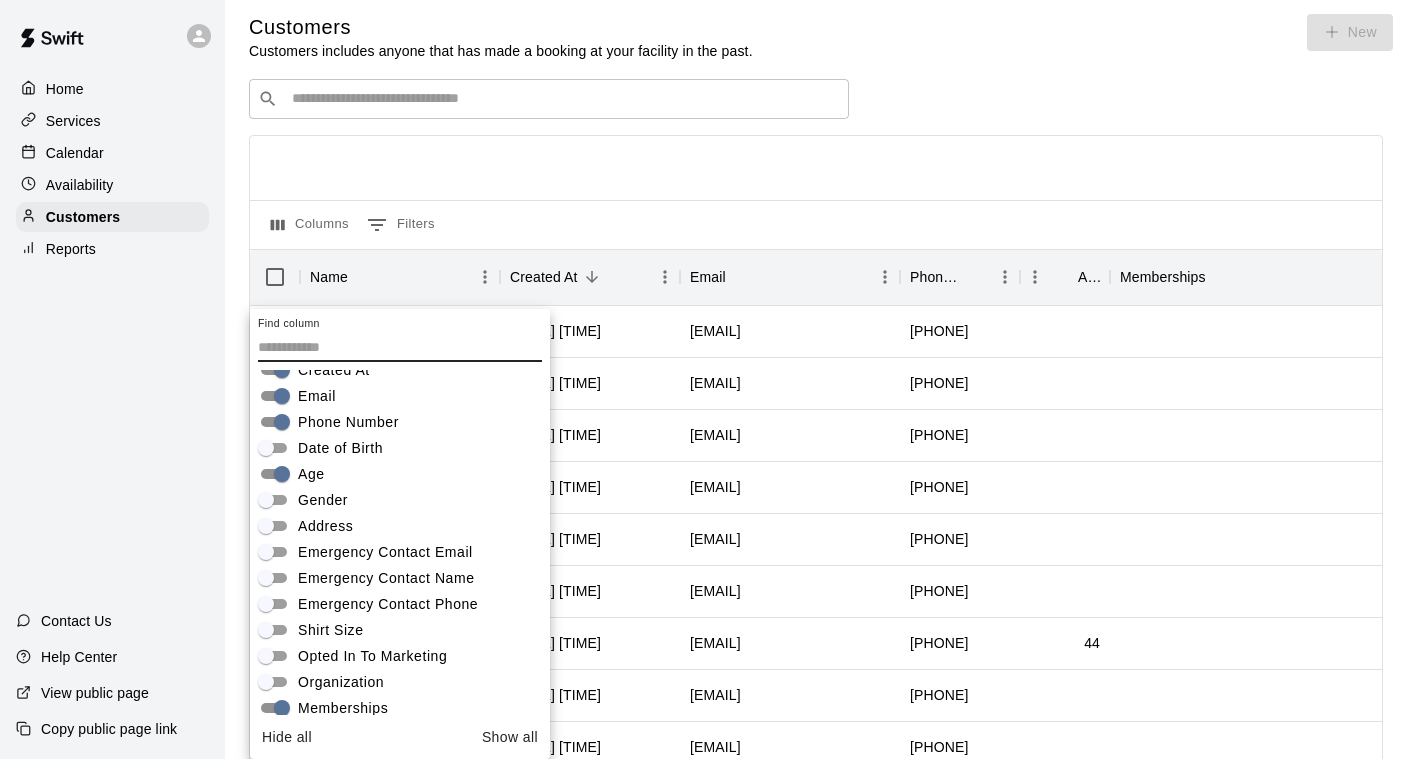 scroll, scrollTop: 124, scrollLeft: 0, axis: vertical 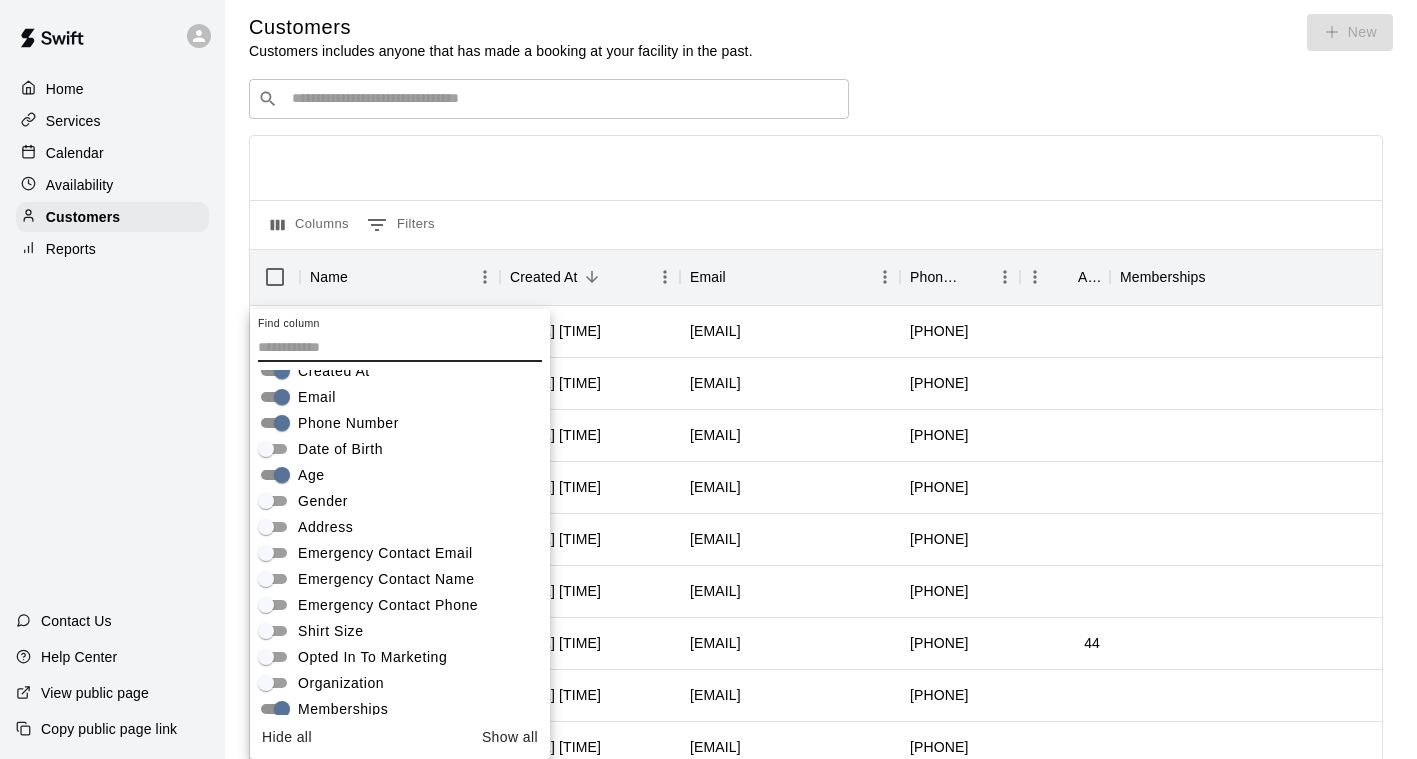 click on "Show all" at bounding box center (510, 737) 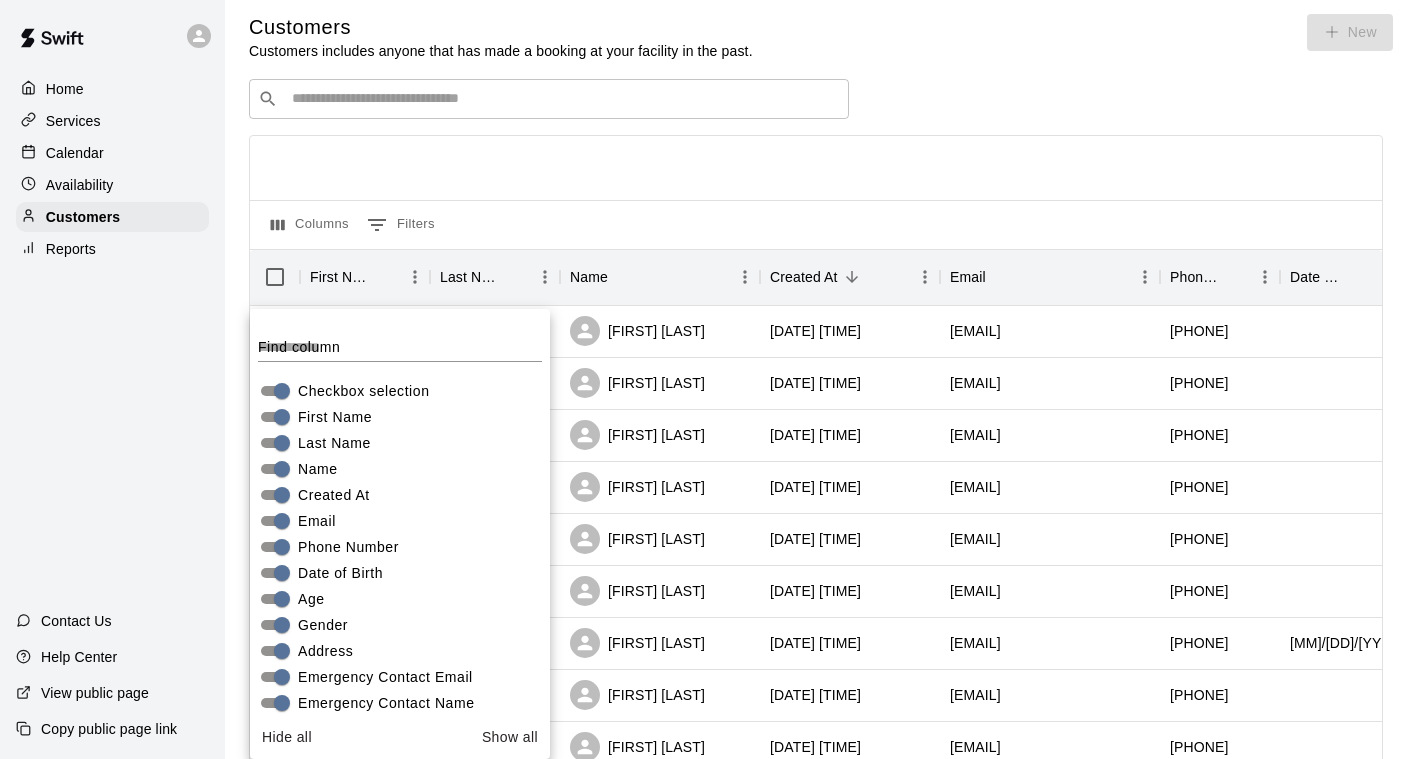 scroll, scrollTop: 139, scrollLeft: 0, axis: vertical 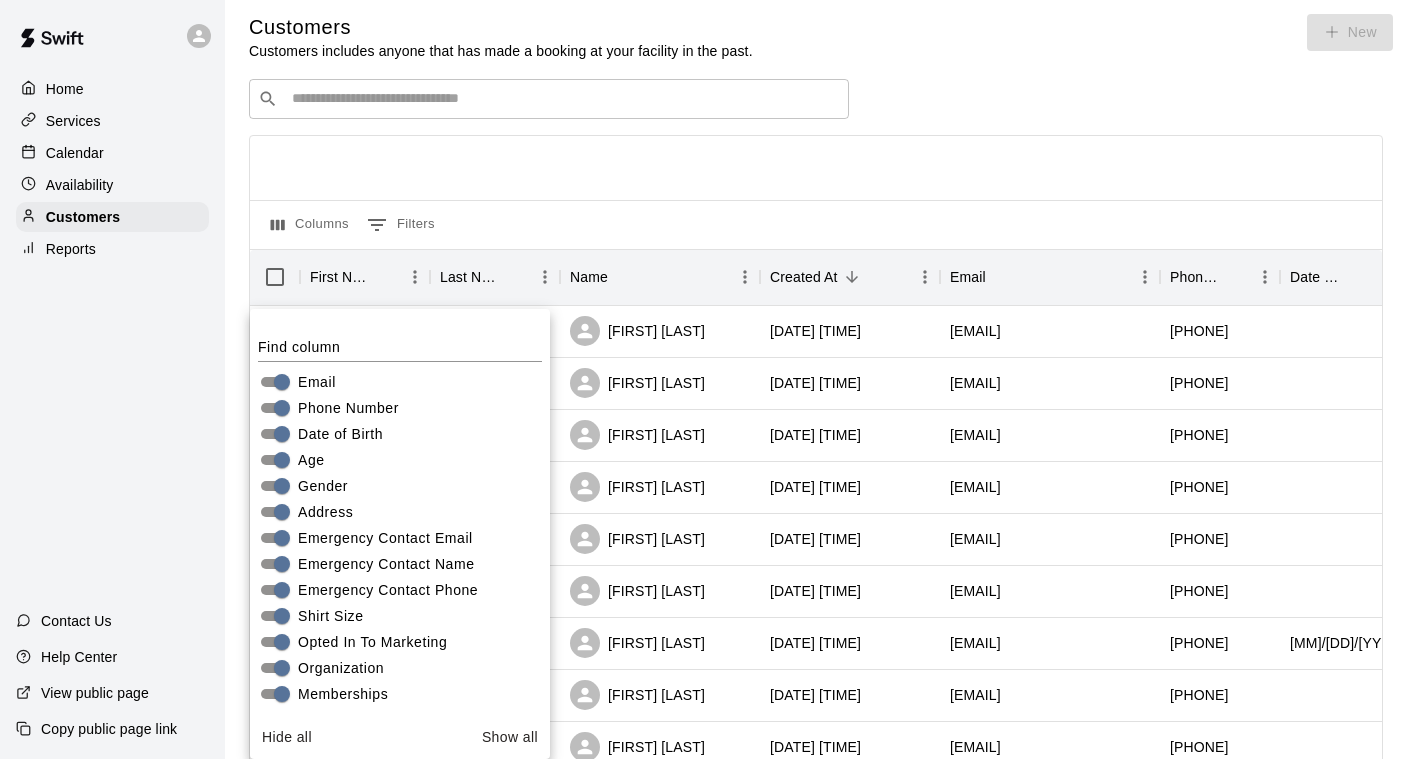 click on "Customers Customers includes anyone that has made a booking at your facility in the past.   New" at bounding box center [821, 37] 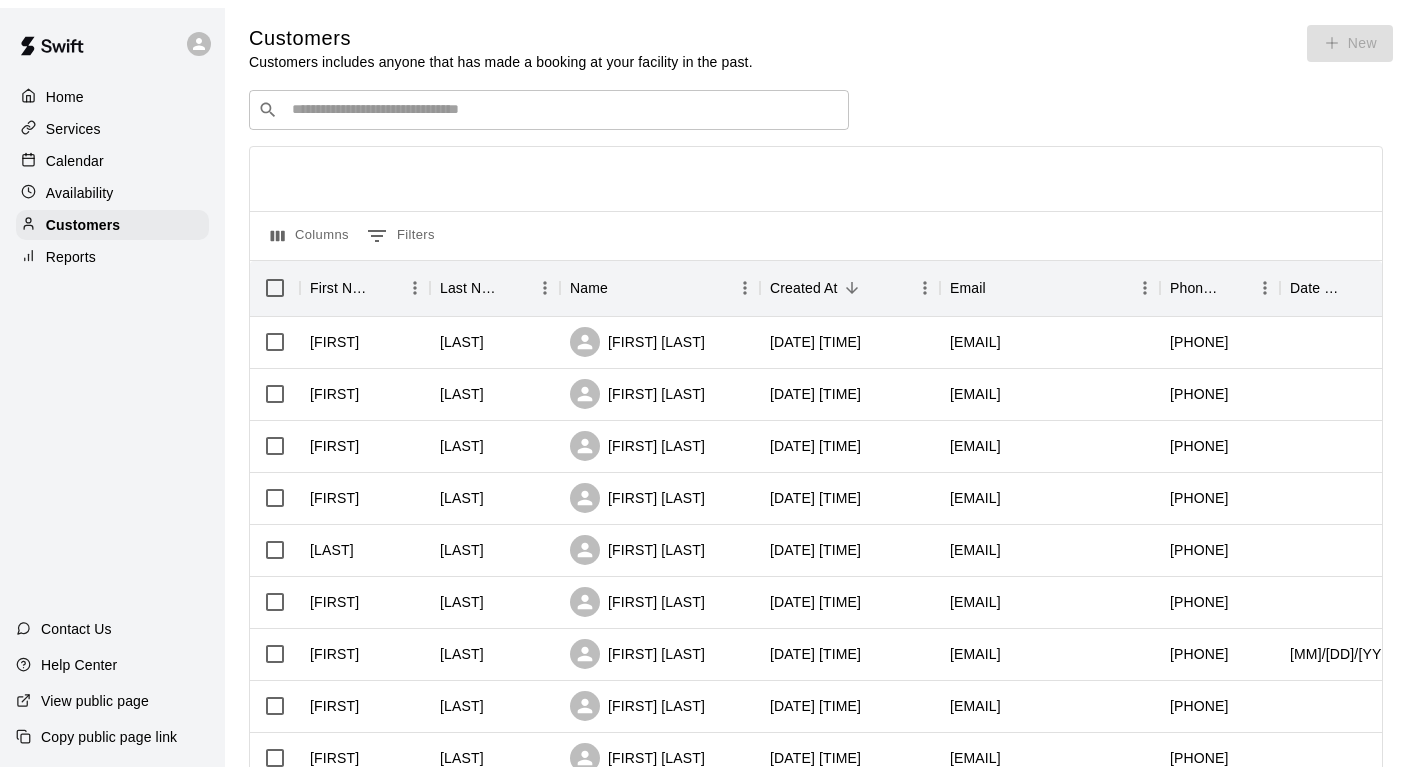 scroll, scrollTop: 0, scrollLeft: 0, axis: both 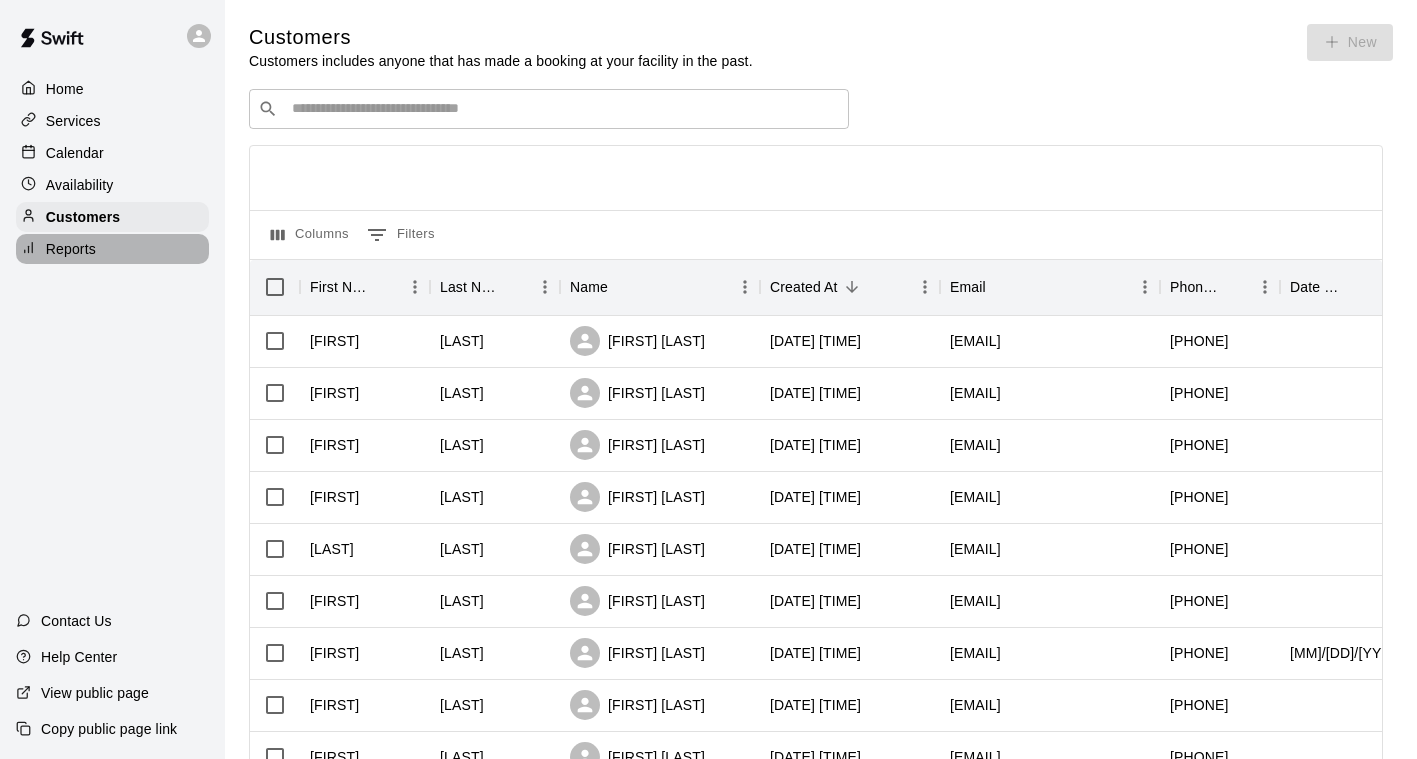 click on "Reports" at bounding box center [71, 249] 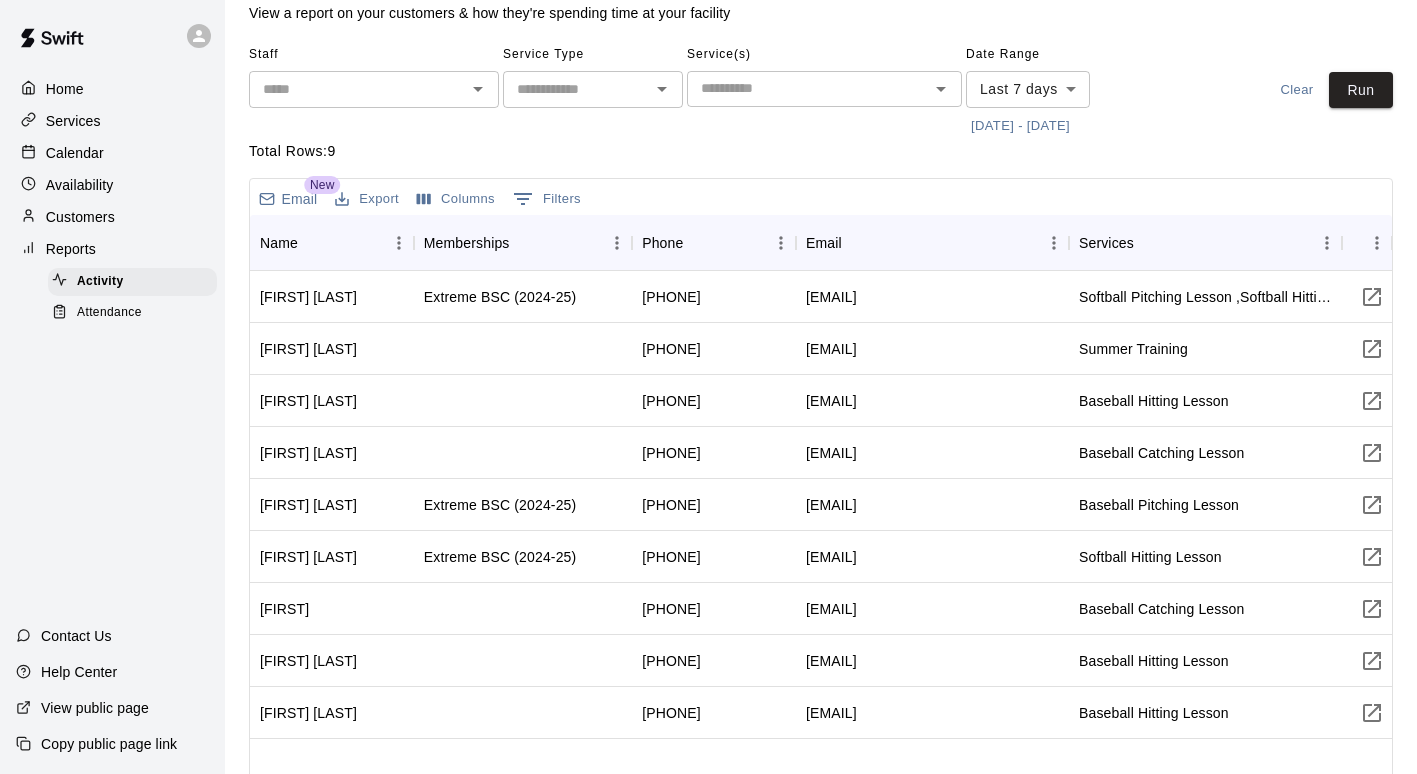 scroll, scrollTop: 0, scrollLeft: 0, axis: both 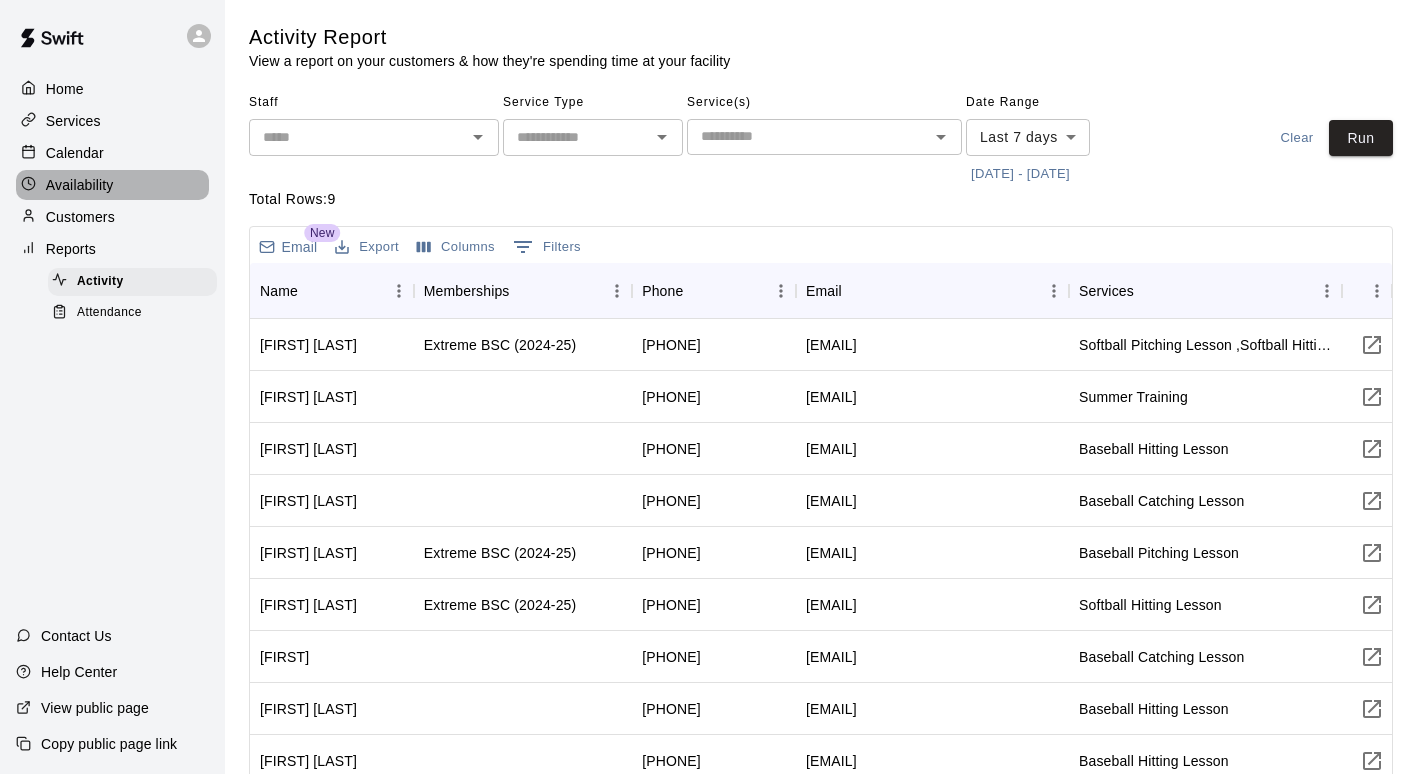 click on "Availability" at bounding box center [112, 185] 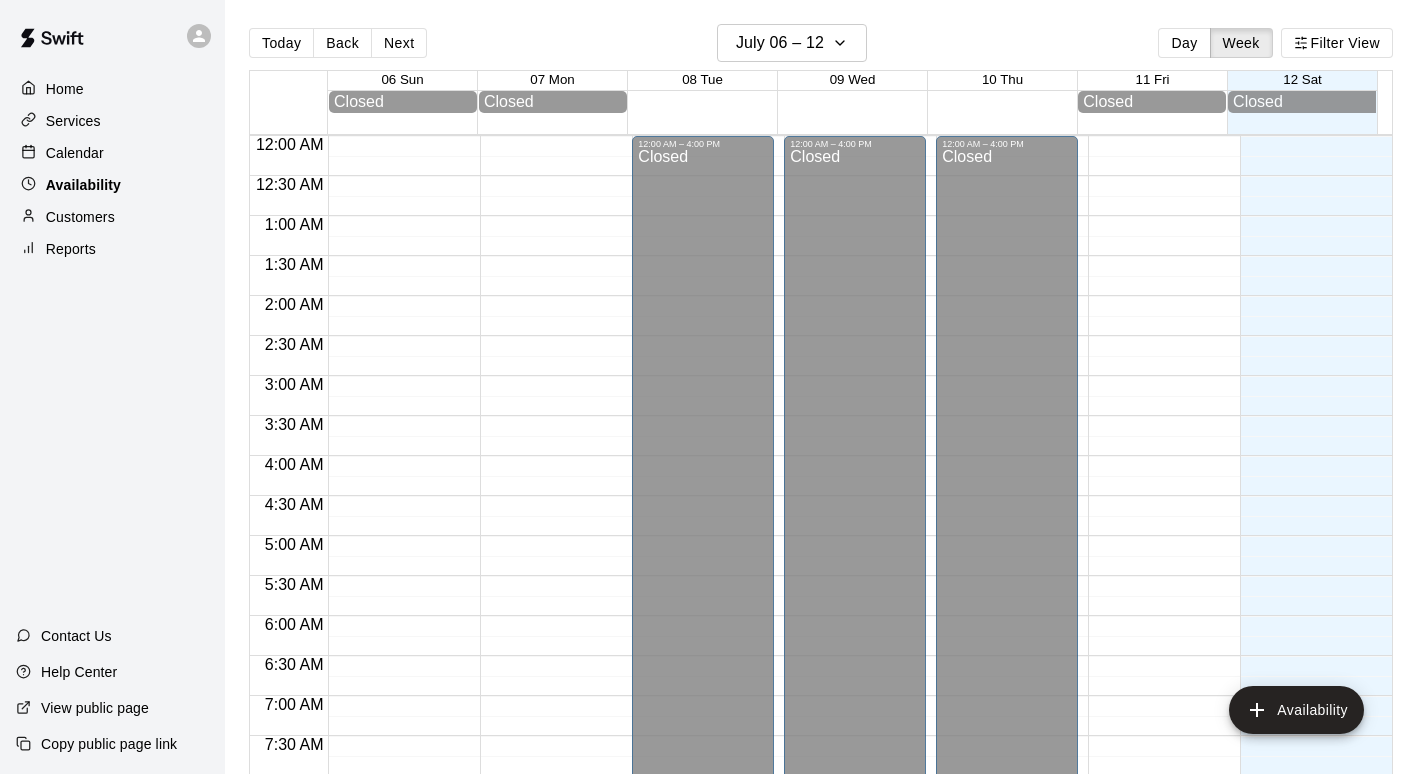 scroll, scrollTop: 938, scrollLeft: 0, axis: vertical 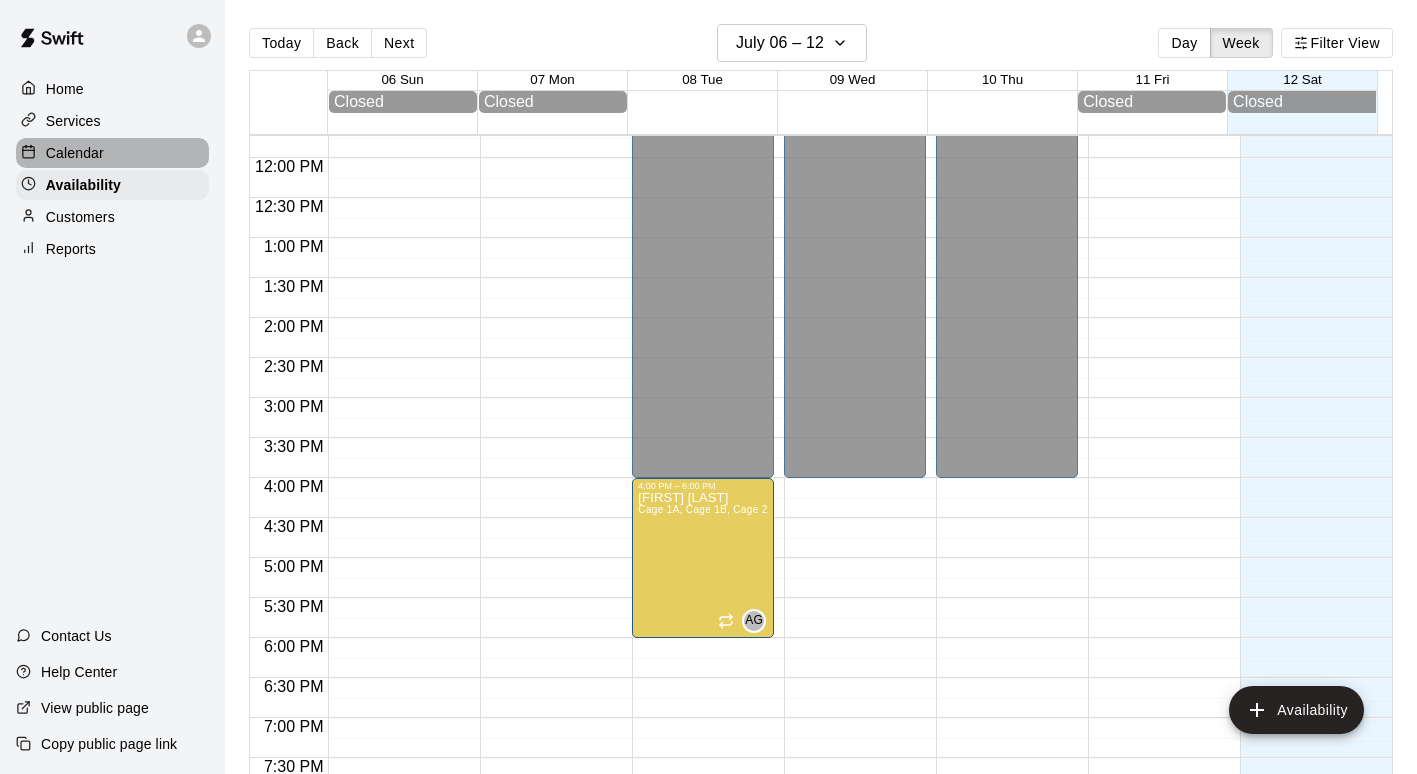 click on "Calendar" at bounding box center [112, 153] 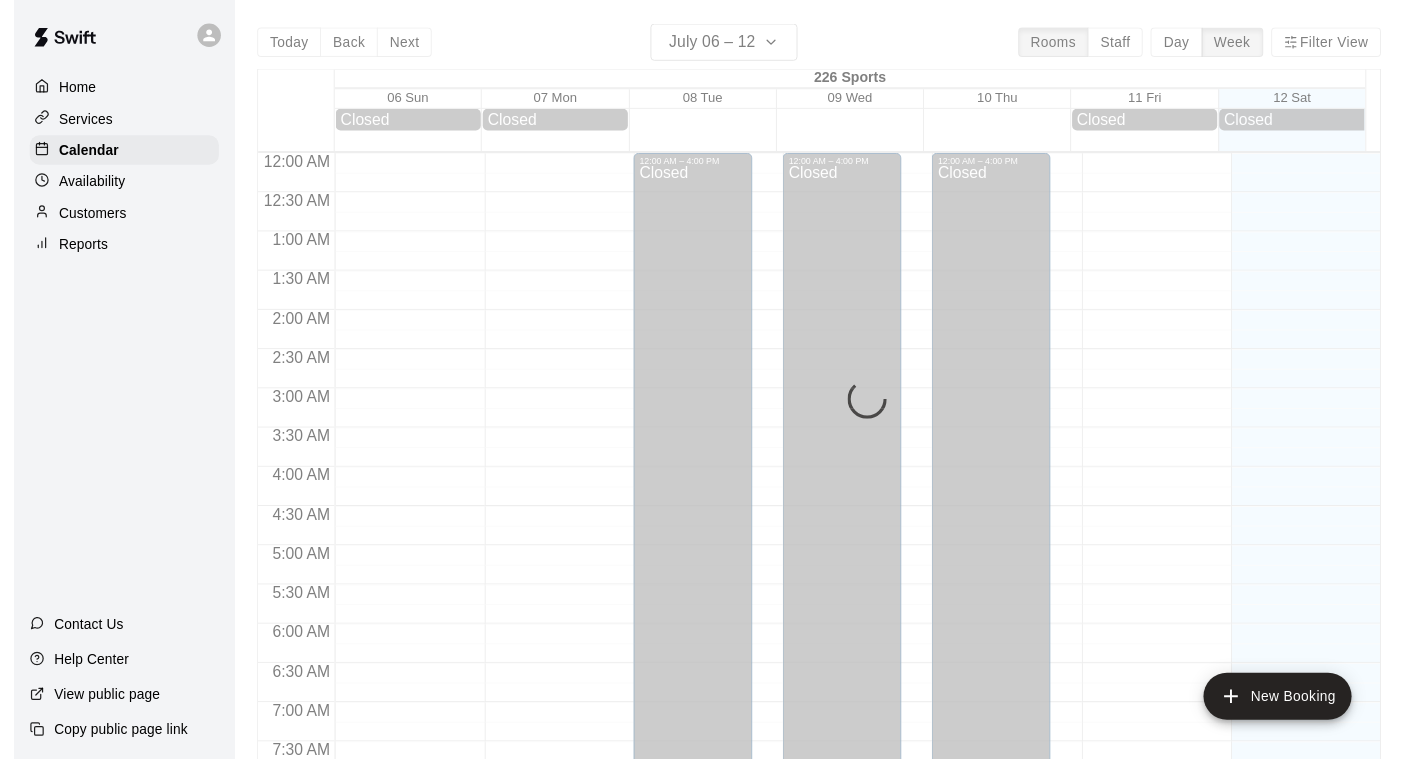 scroll, scrollTop: 938, scrollLeft: 0, axis: vertical 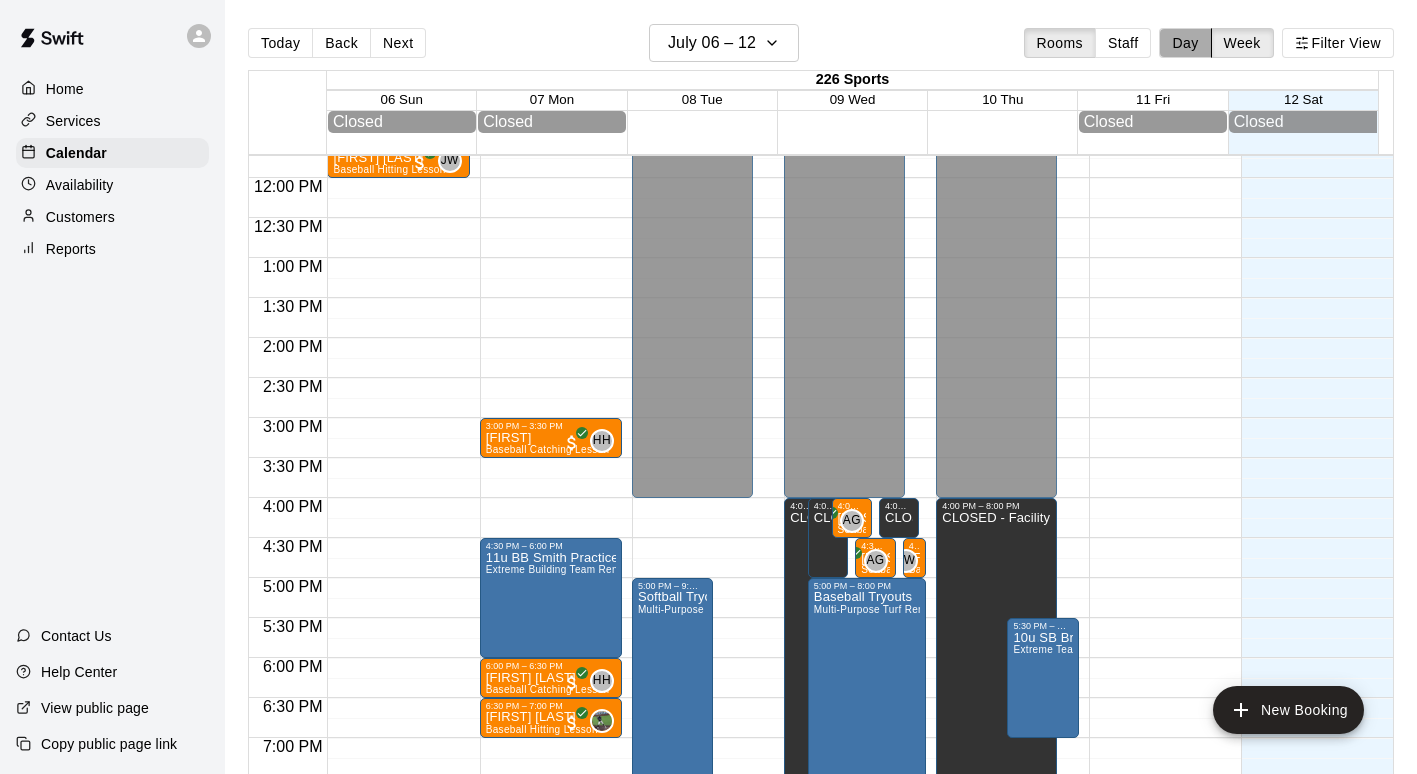 click on "Day" at bounding box center [1185, 43] 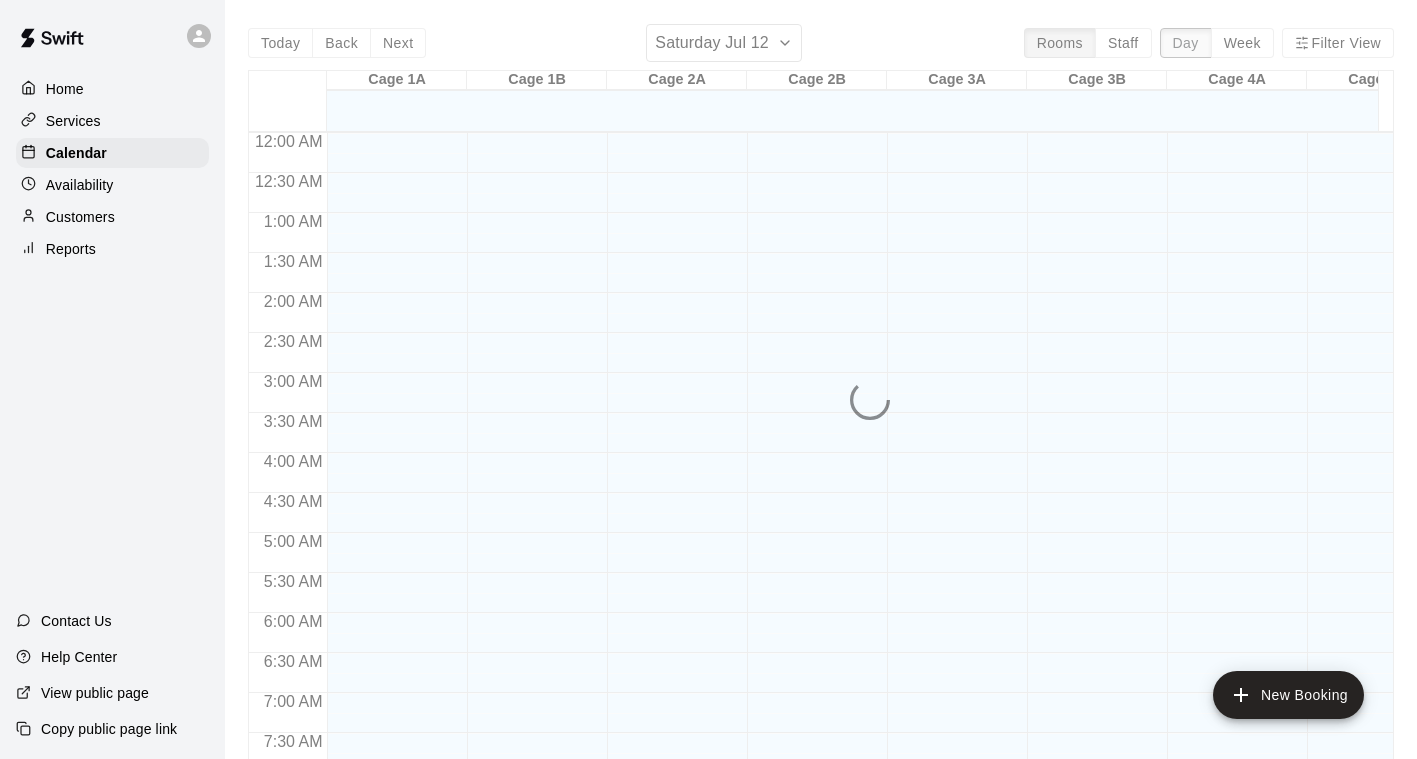 scroll, scrollTop: 938, scrollLeft: 0, axis: vertical 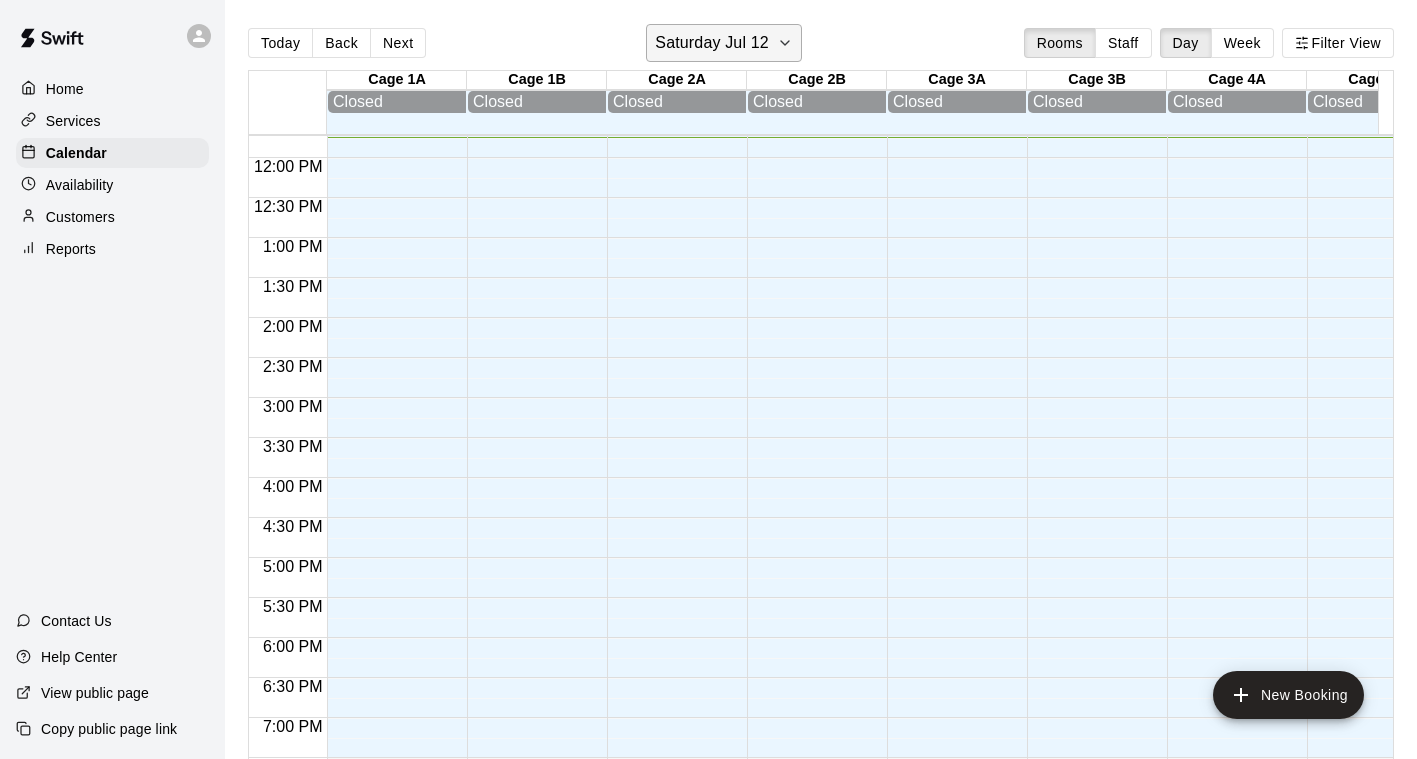 click on "Saturday Jul 12" at bounding box center [711, 43] 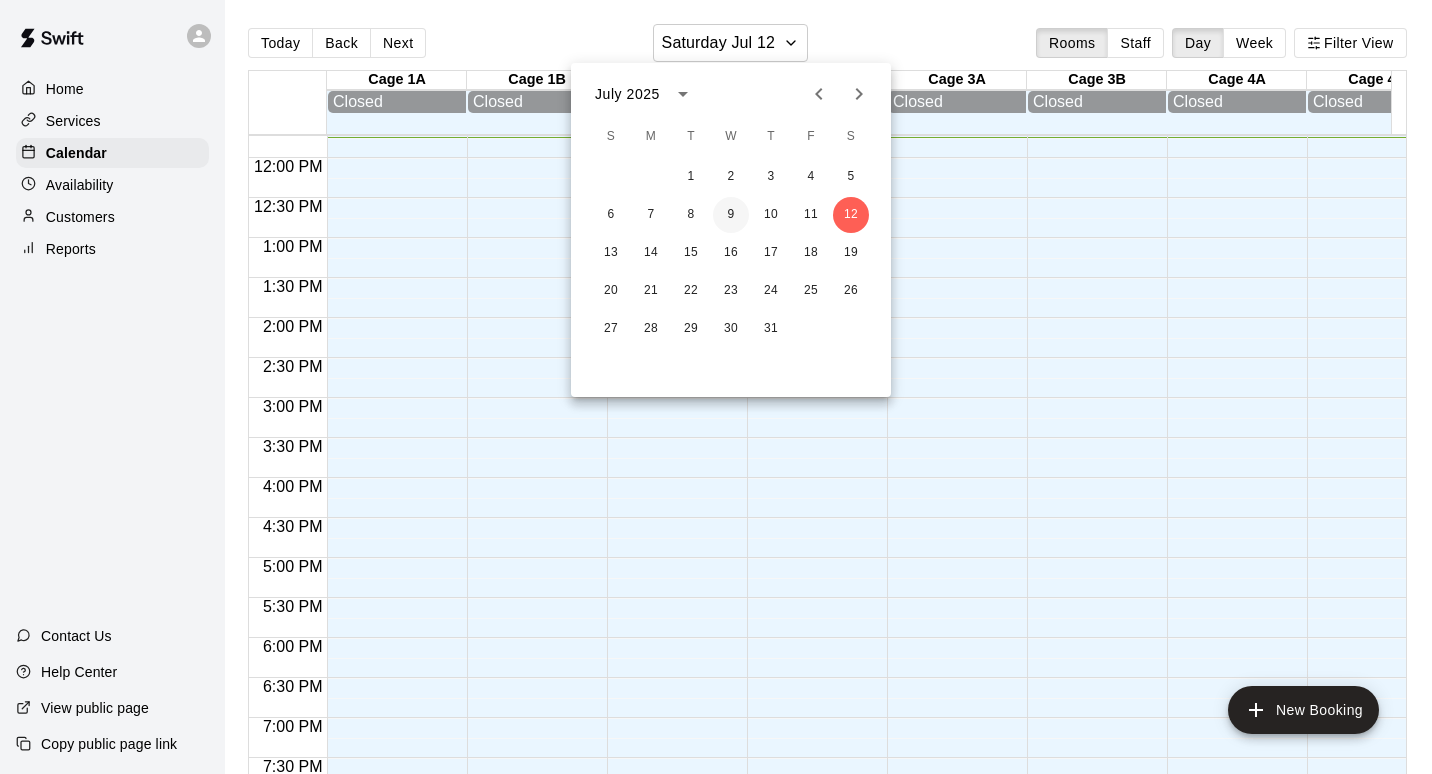 click on "9" at bounding box center [731, 215] 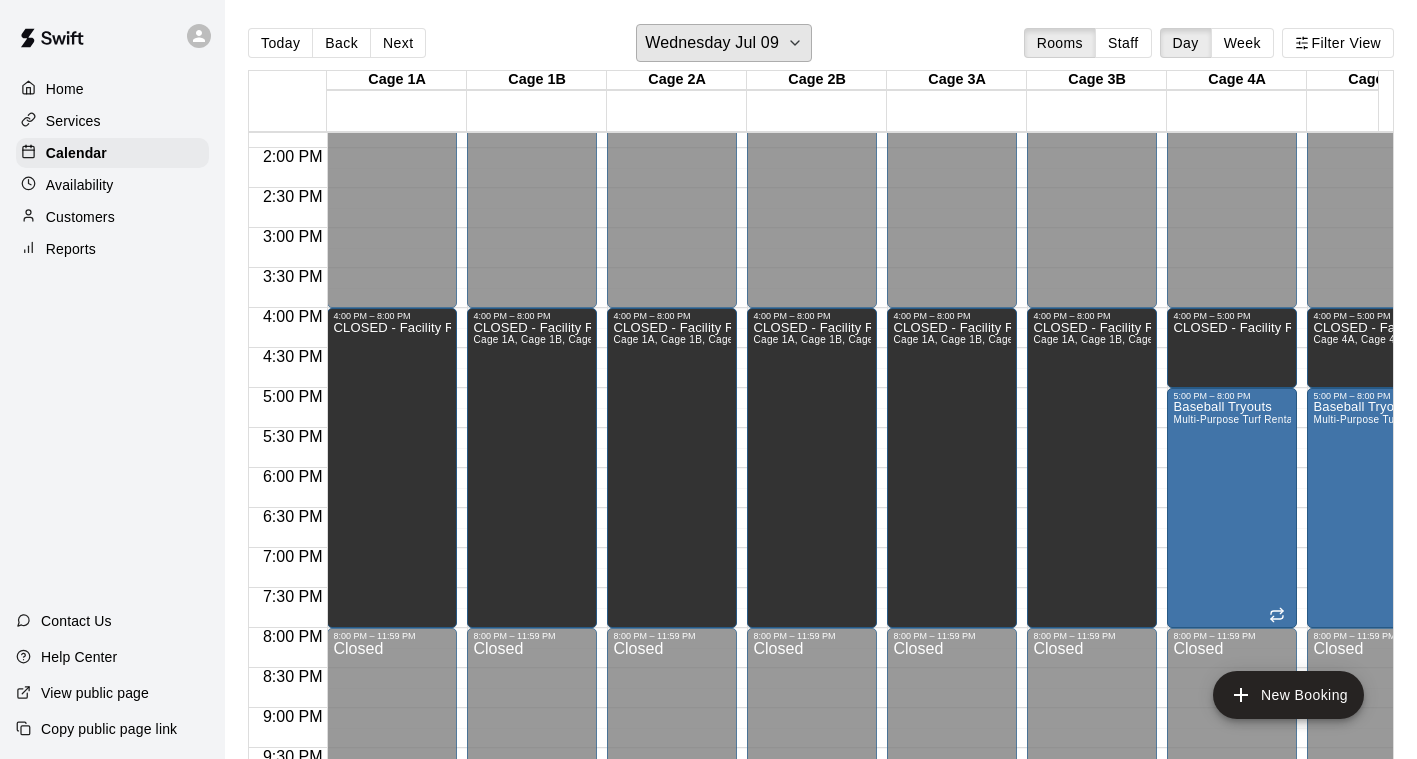 scroll, scrollTop: 1105, scrollLeft: 439, axis: both 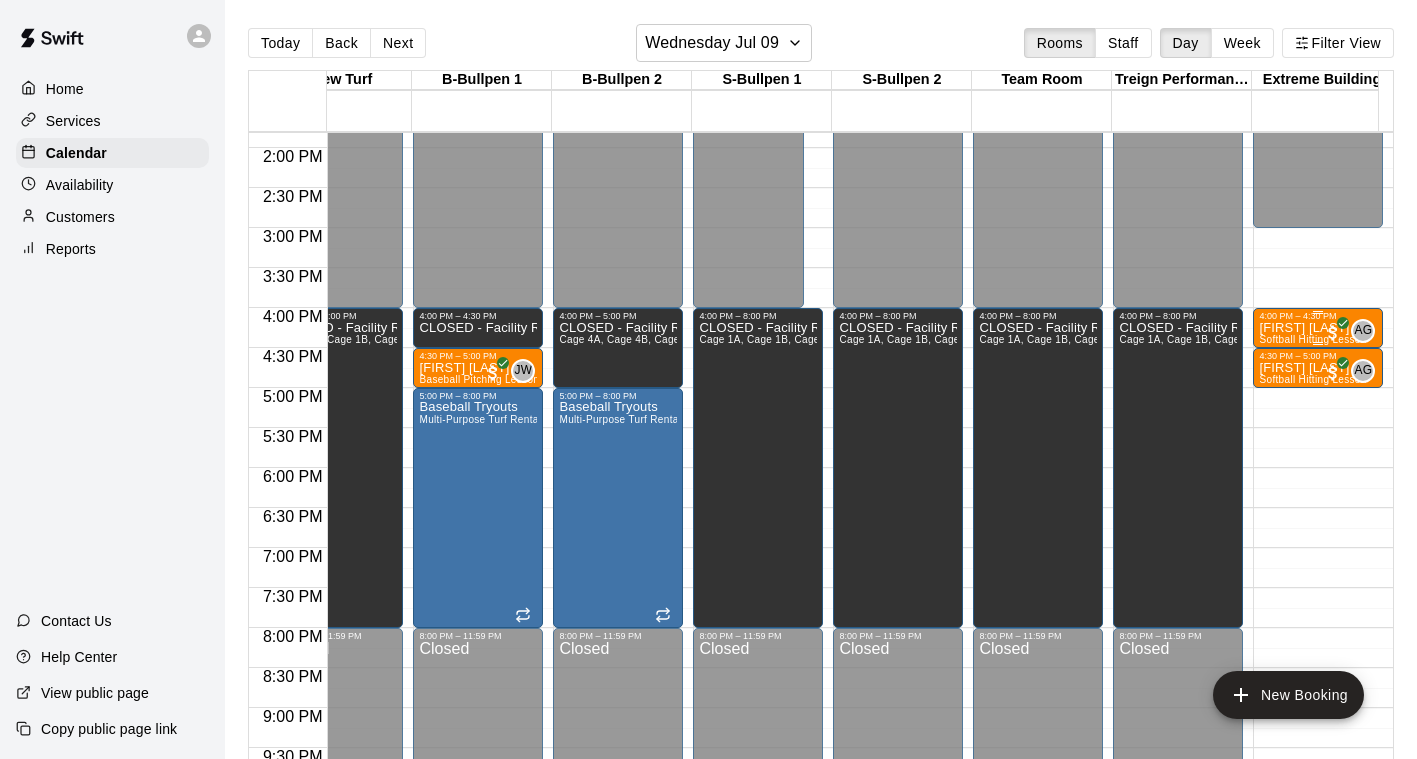 click on "[FIRST] [LAST]" at bounding box center (1312, 328) 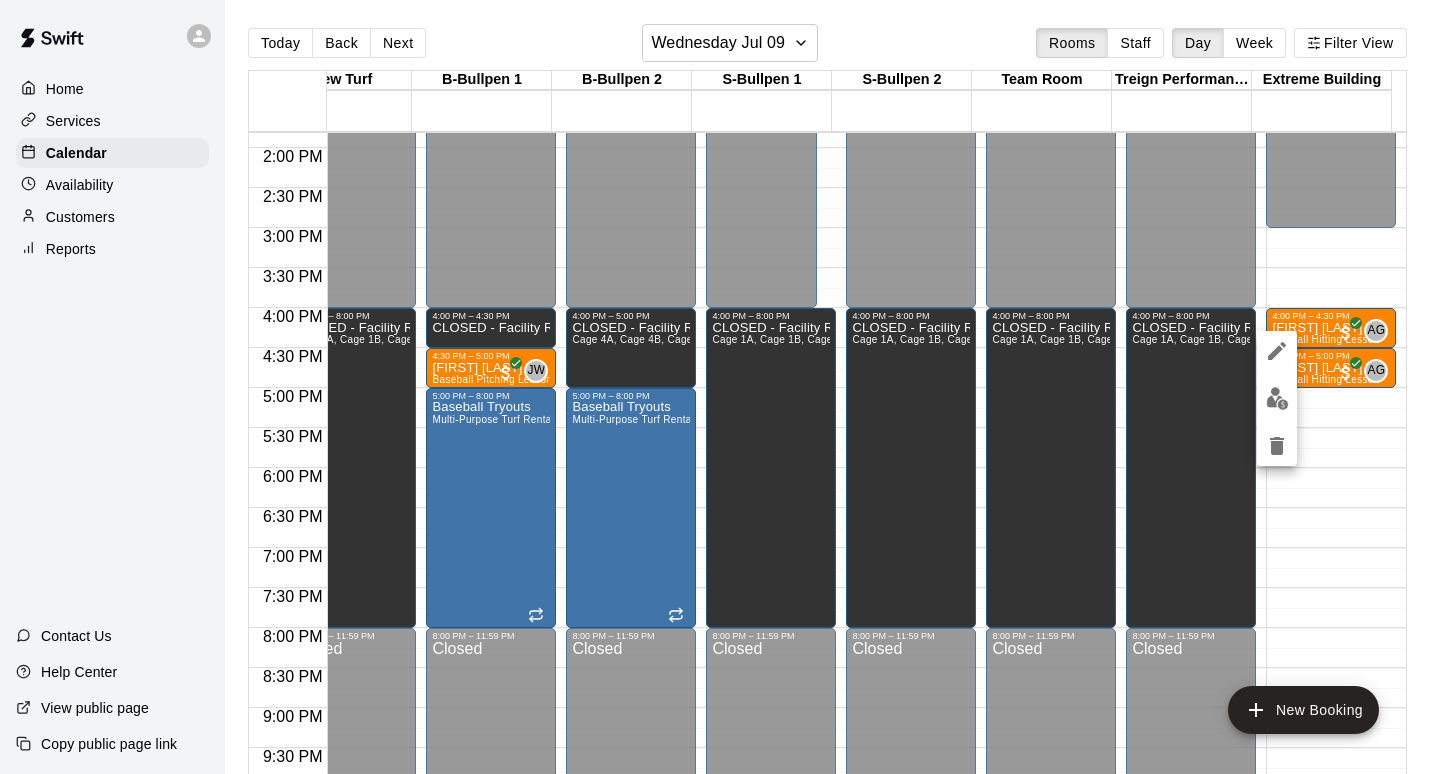 click at bounding box center [716, 387] 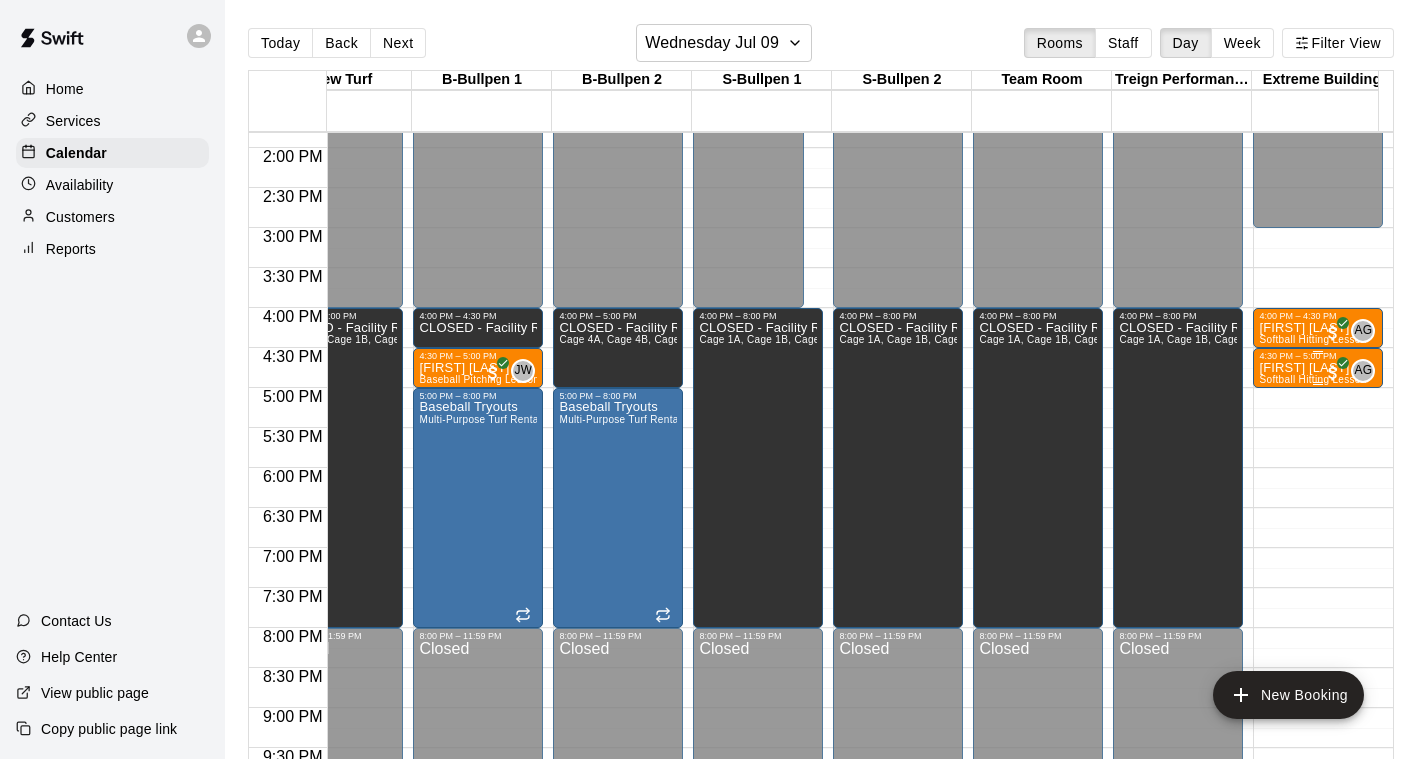 click on "[FIRST] [LAST]" at bounding box center [1312, 368] 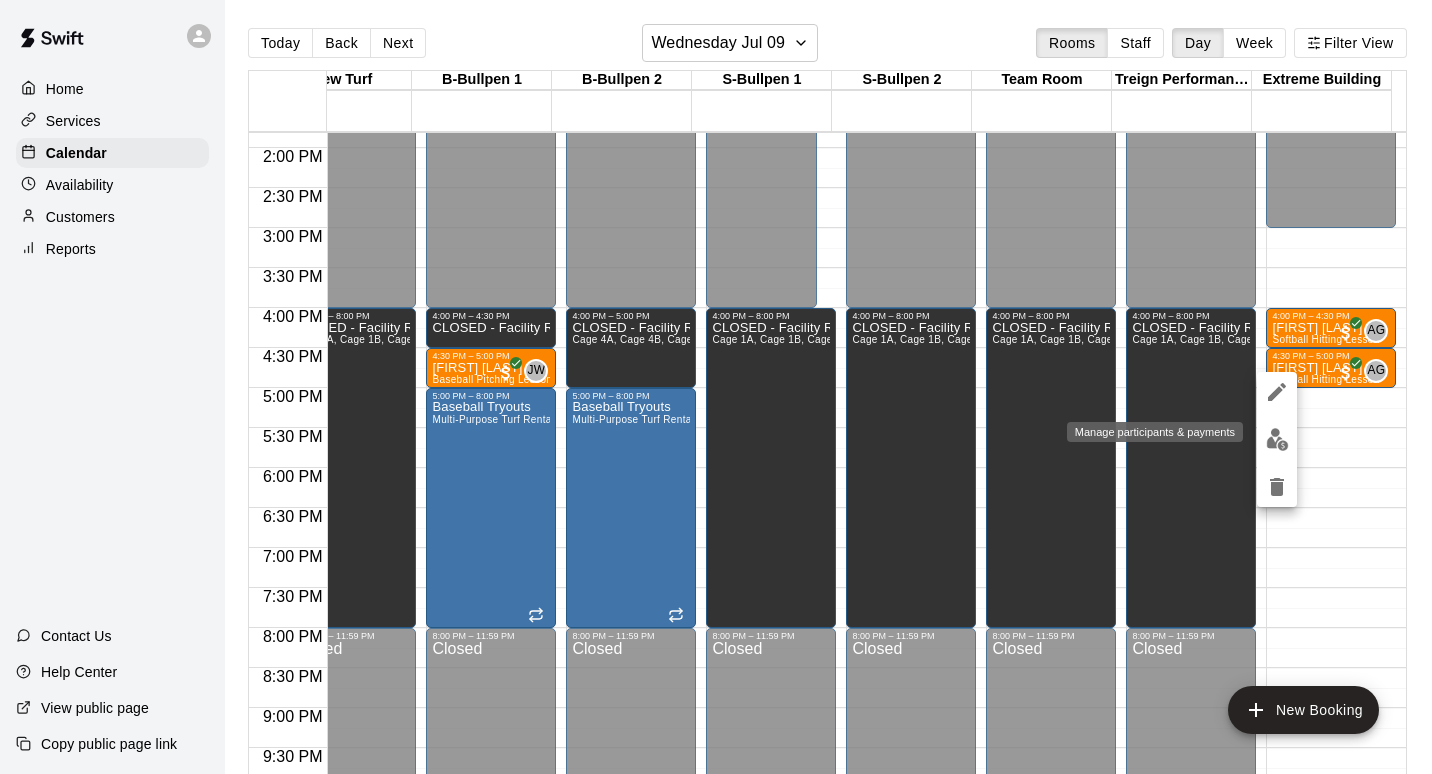 click at bounding box center [1277, 439] 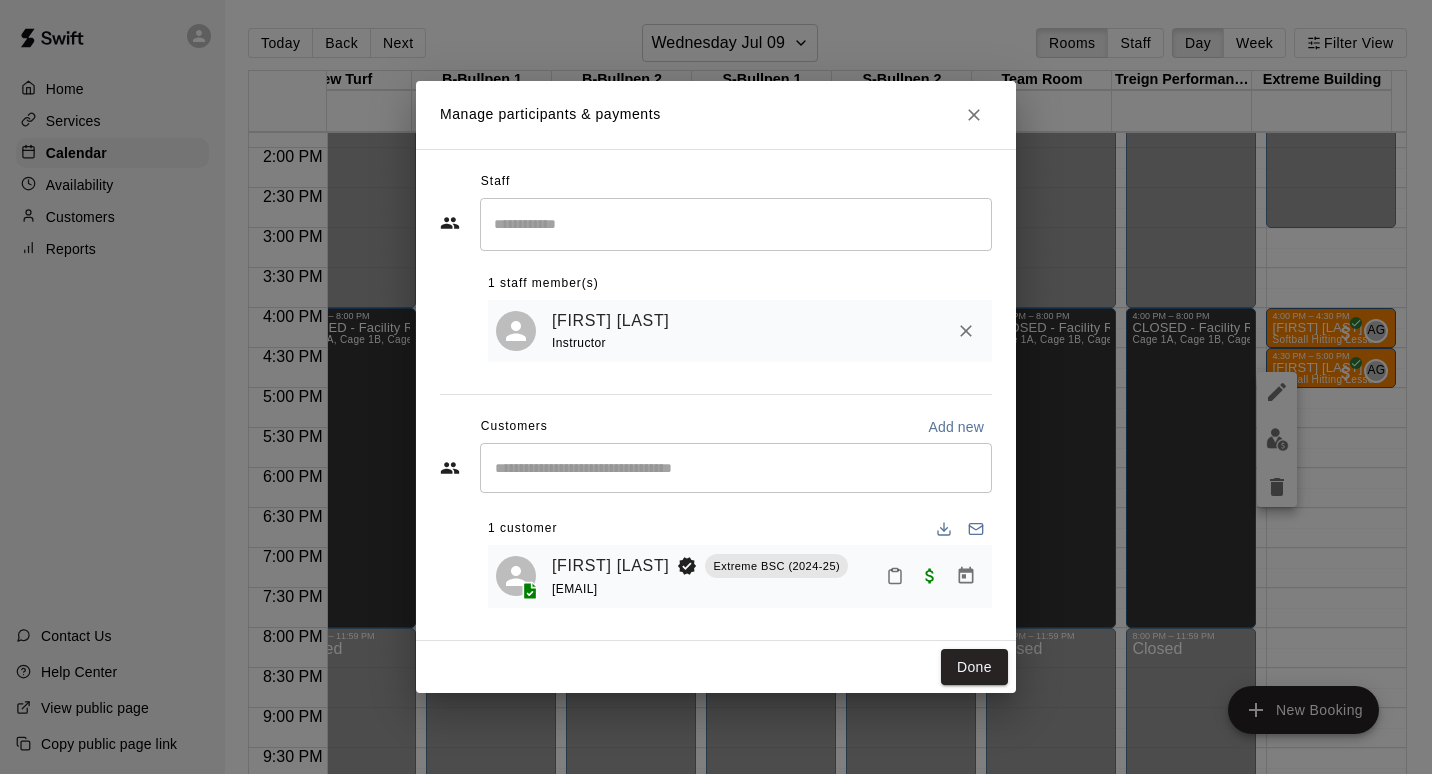 click 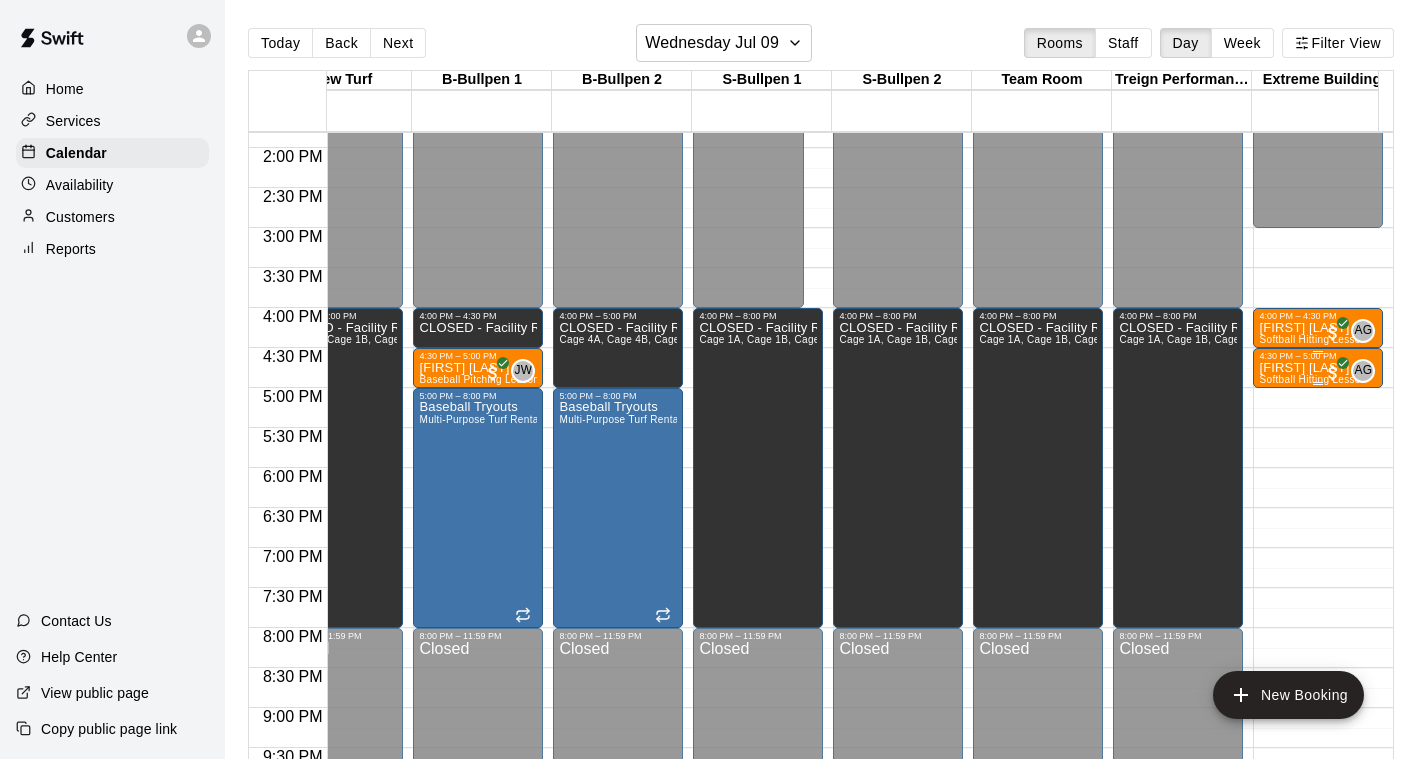 click on "[FIRST] [LAST]" at bounding box center [1312, 368] 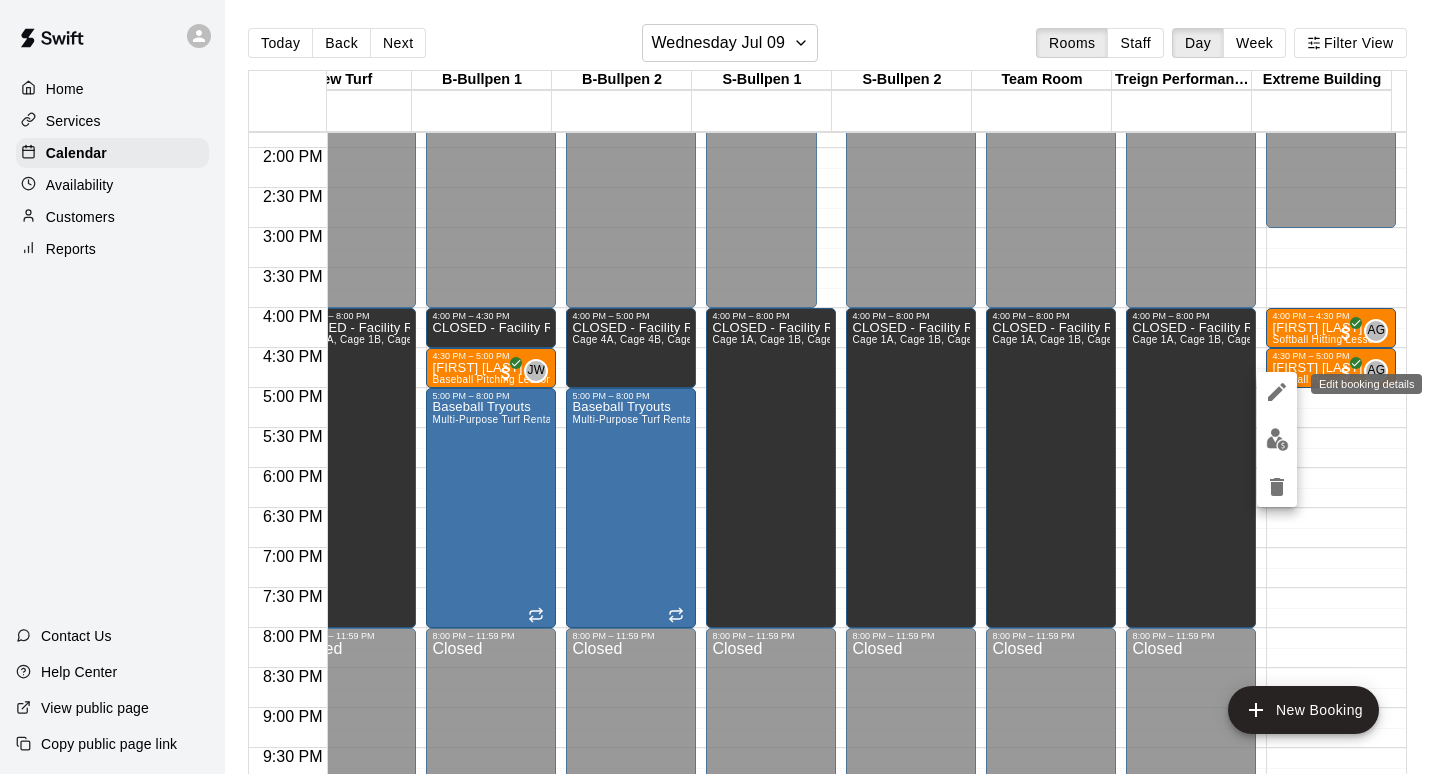 click 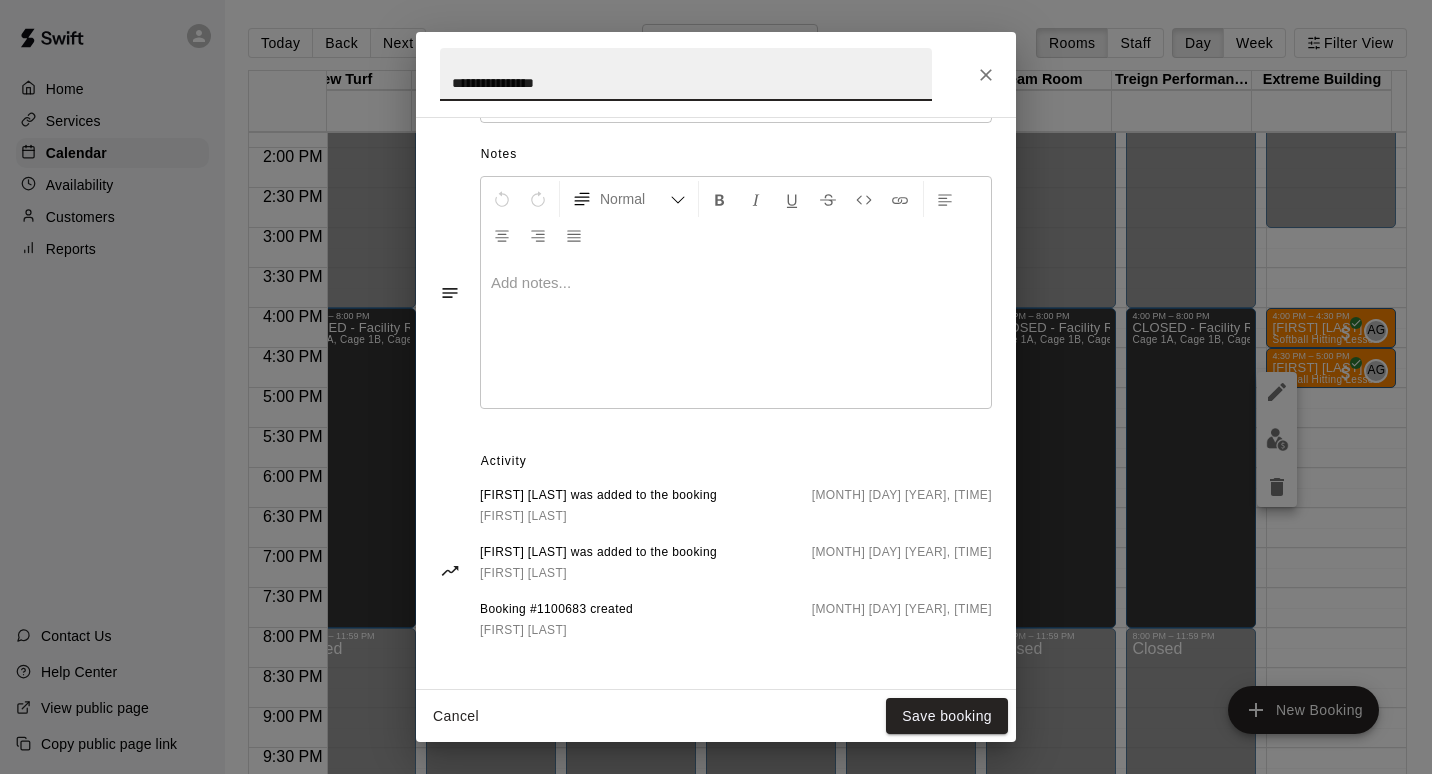 click on "Cancel" at bounding box center [456, 716] 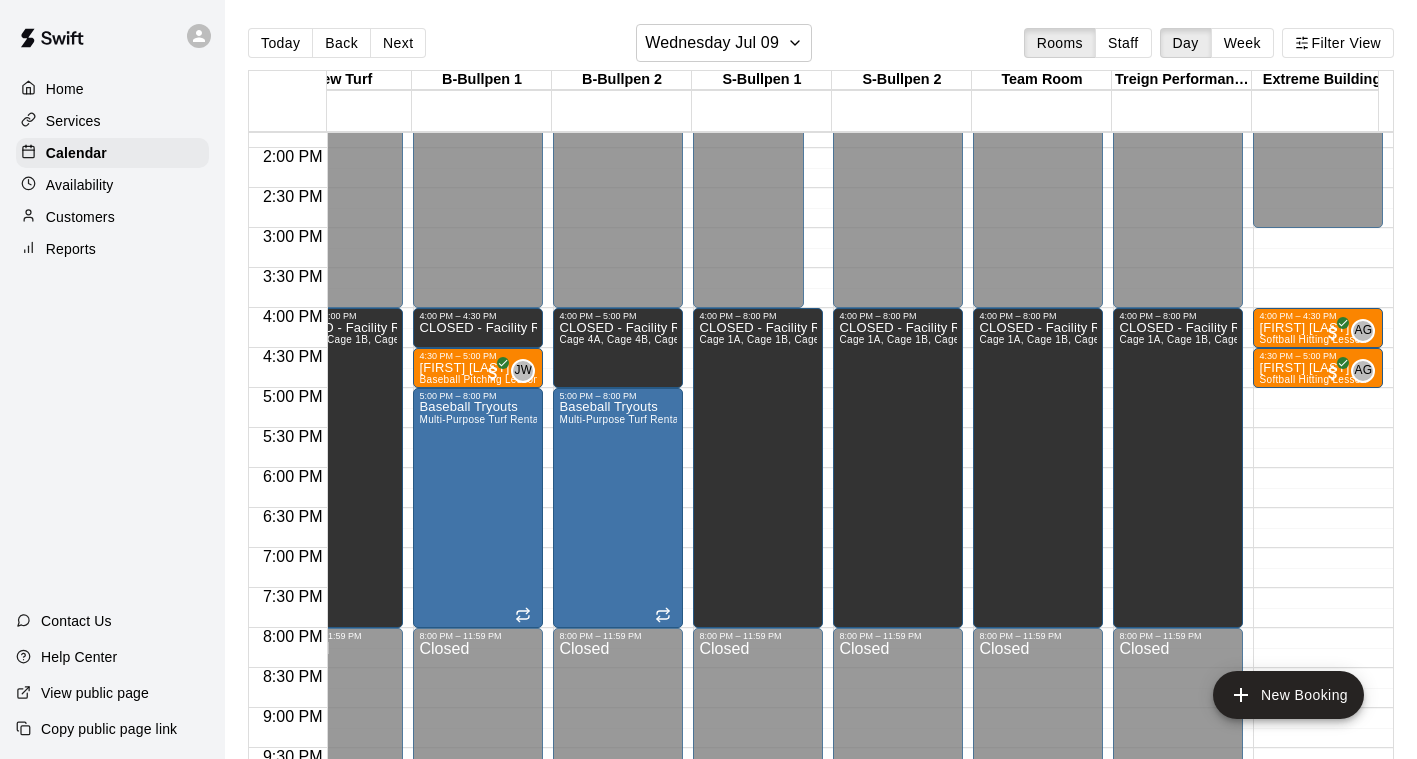 click on "Home Services Calendar Availability Customers Reports" at bounding box center (112, 169) 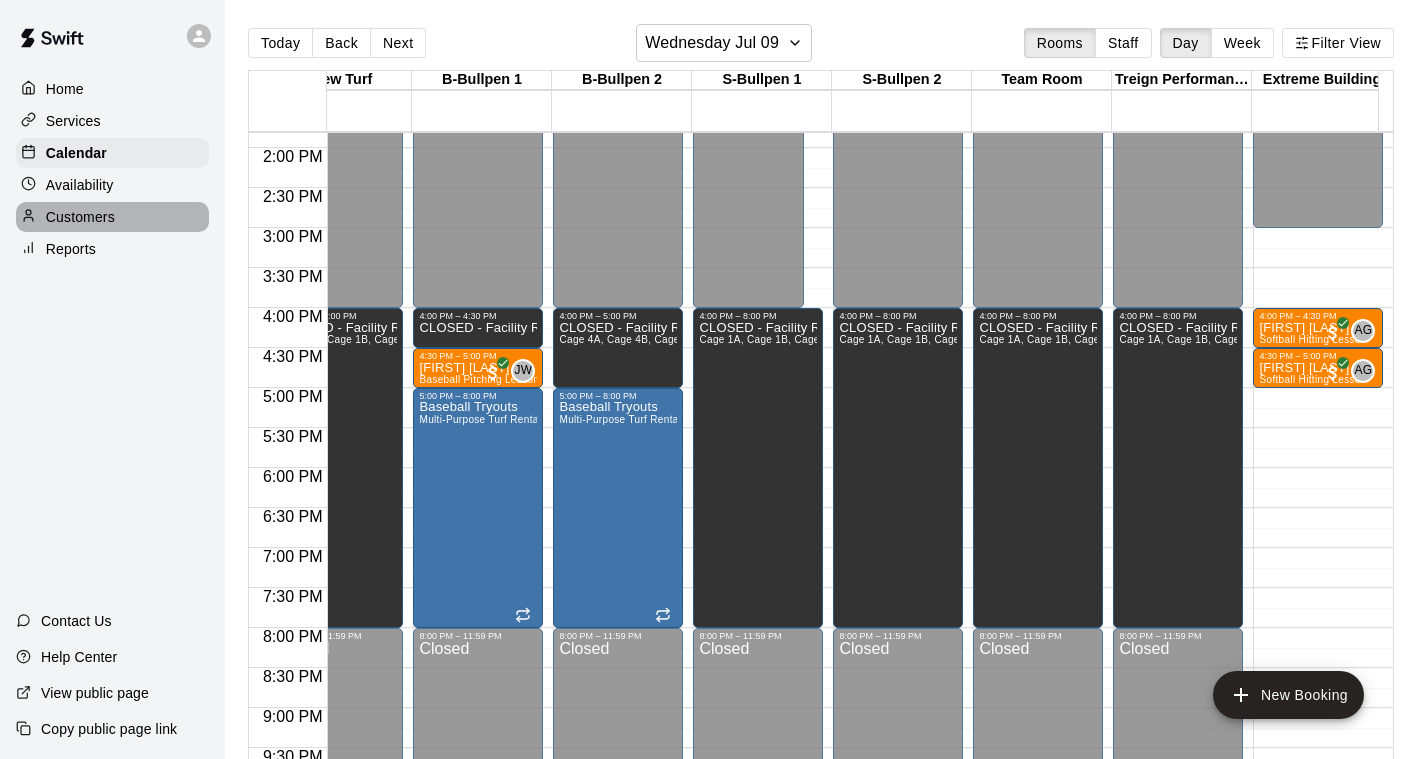click on "Customers" at bounding box center [80, 217] 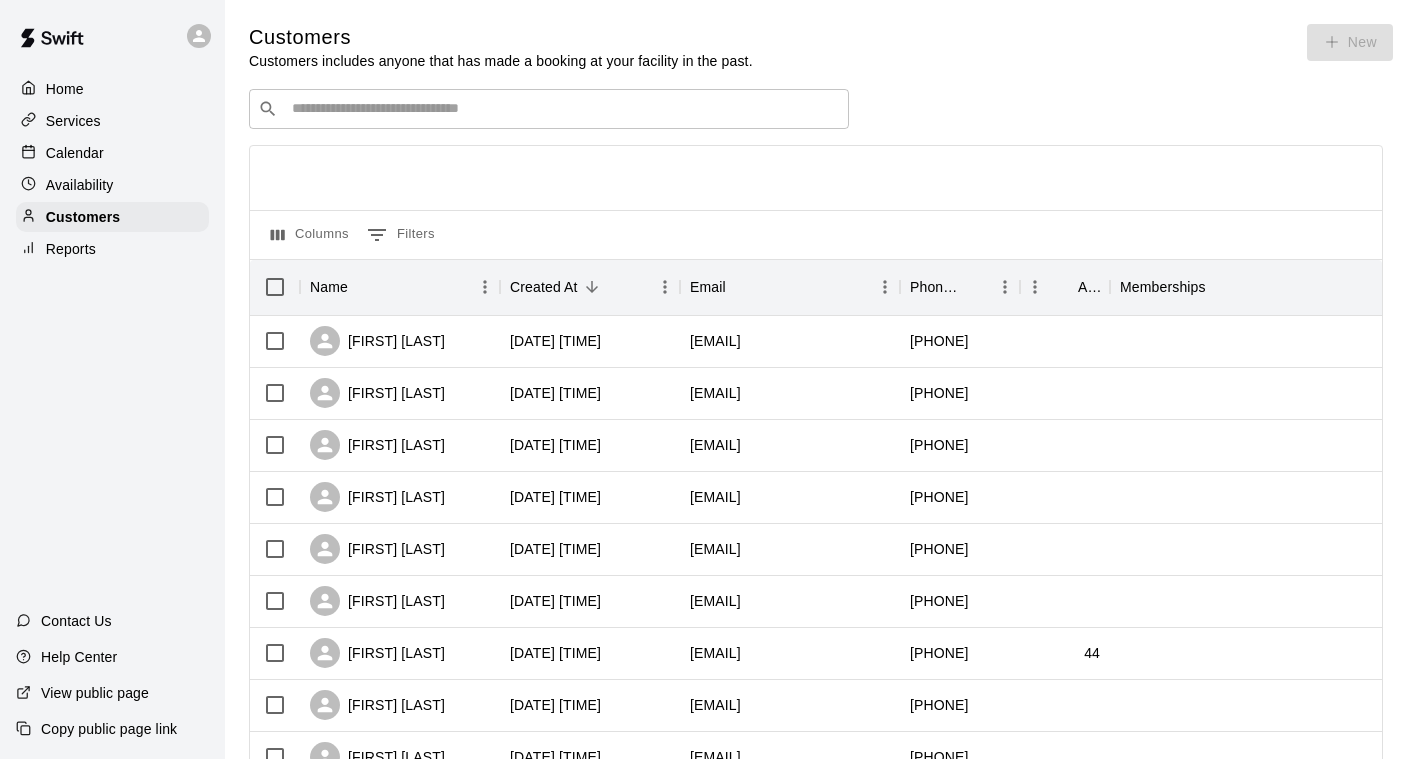 click on "​ ​" at bounding box center (549, 109) 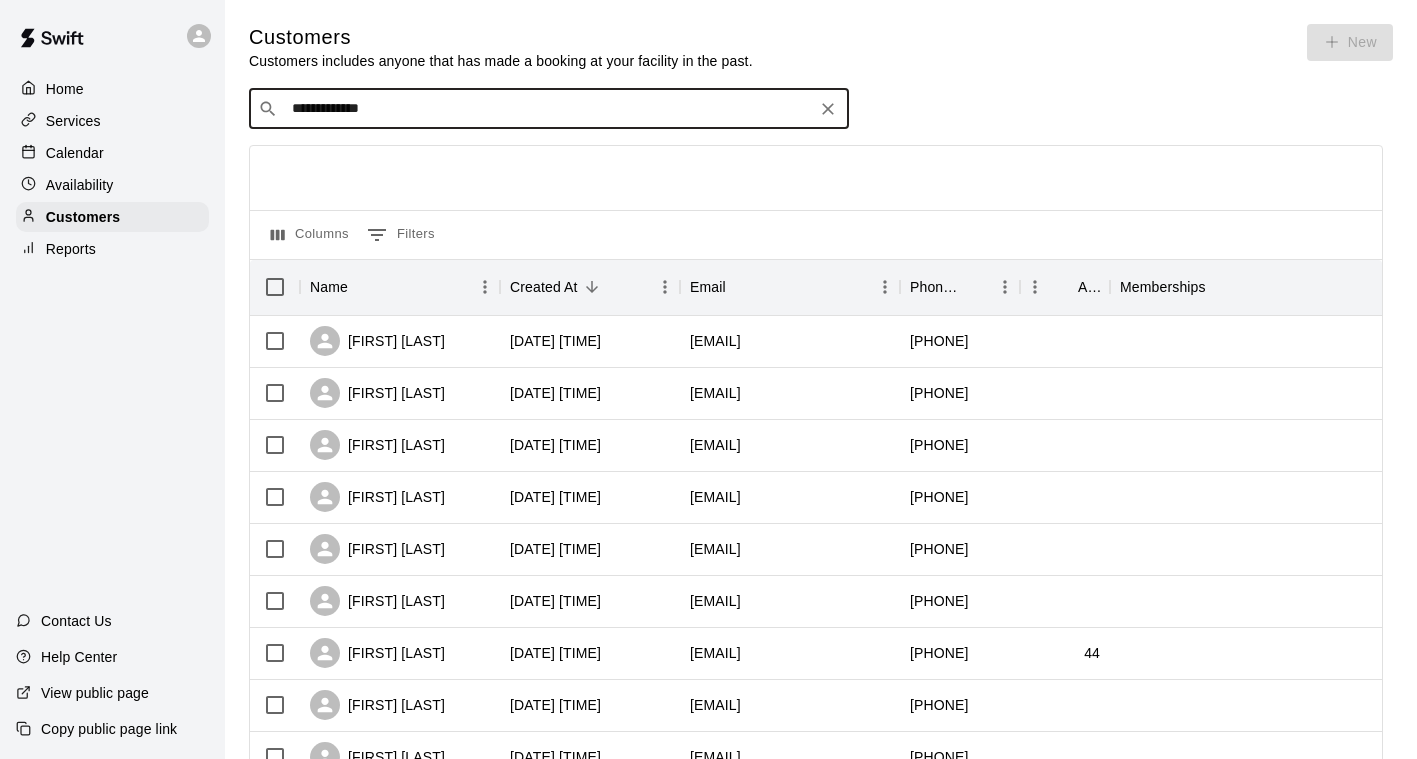 type on "**********" 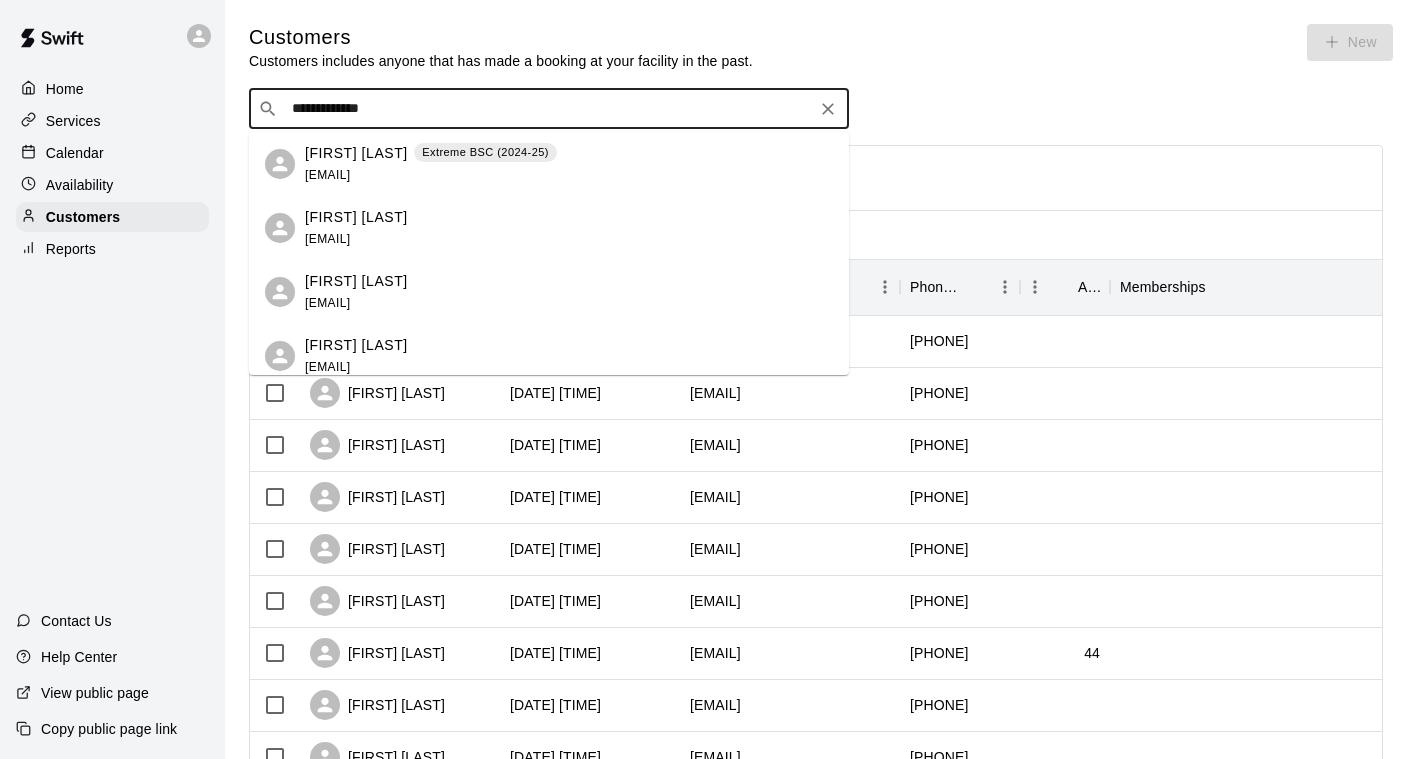 click on "[FIRST] [LAST]" at bounding box center [356, 281] 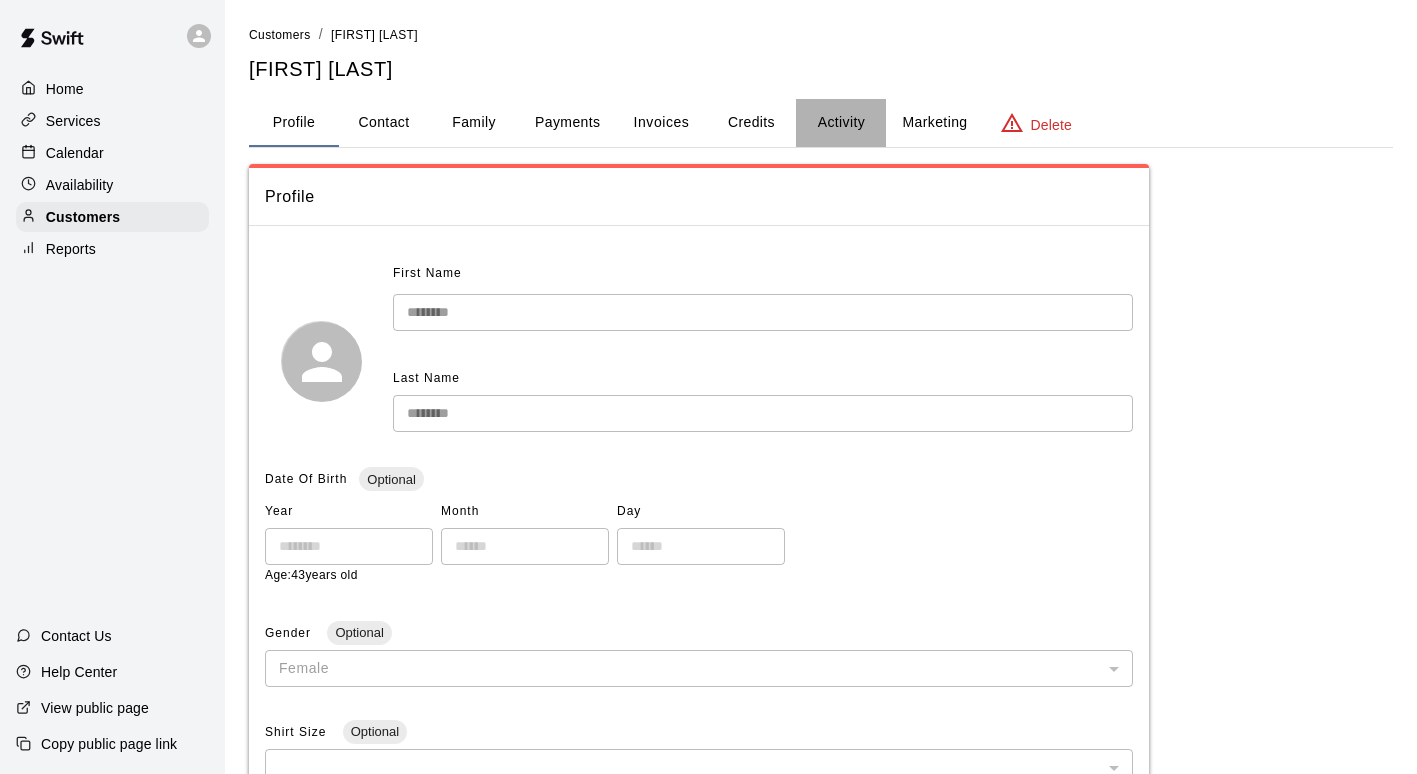 click on "Activity" at bounding box center [841, 123] 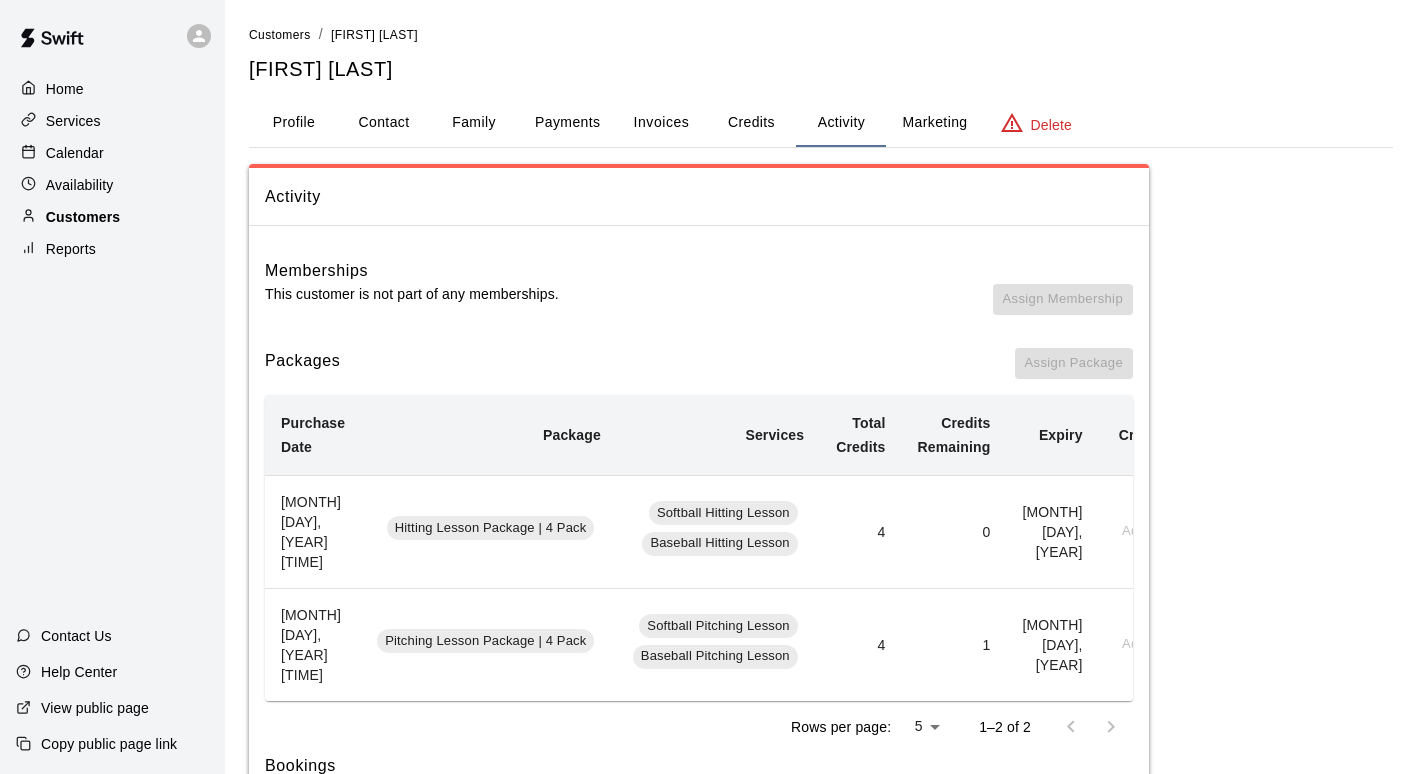 click on "Customers" at bounding box center (112, 217) 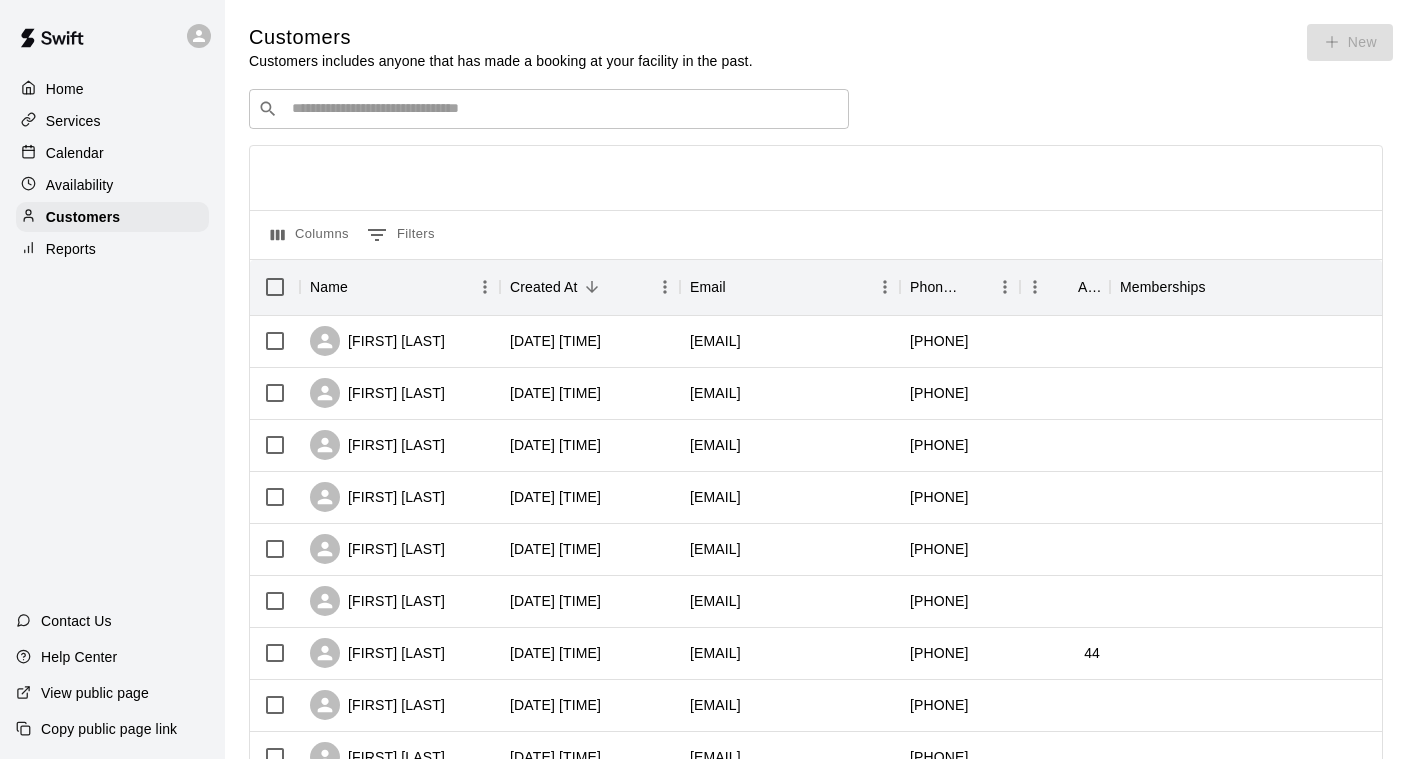 click on "​ ​" at bounding box center (549, 109) 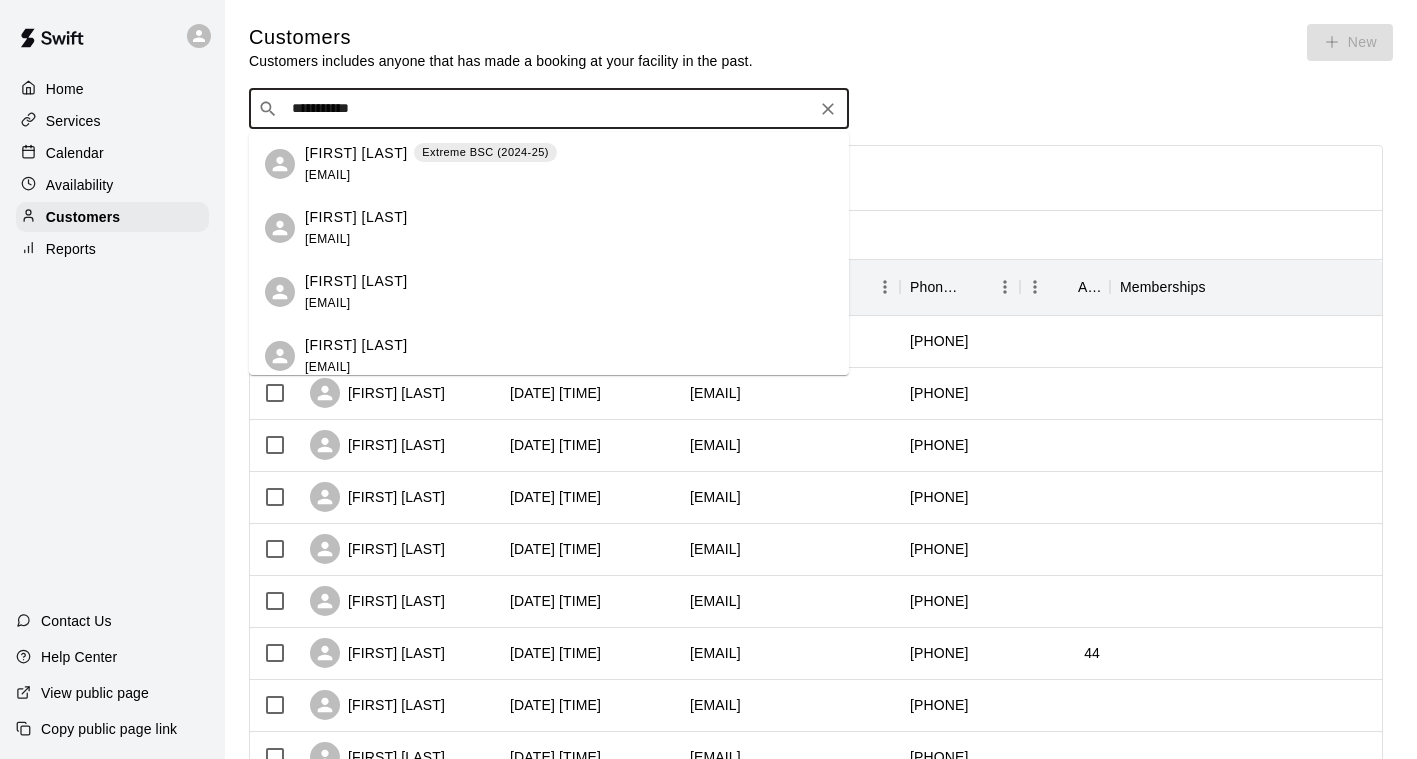 click on "**********" at bounding box center (548, 109) 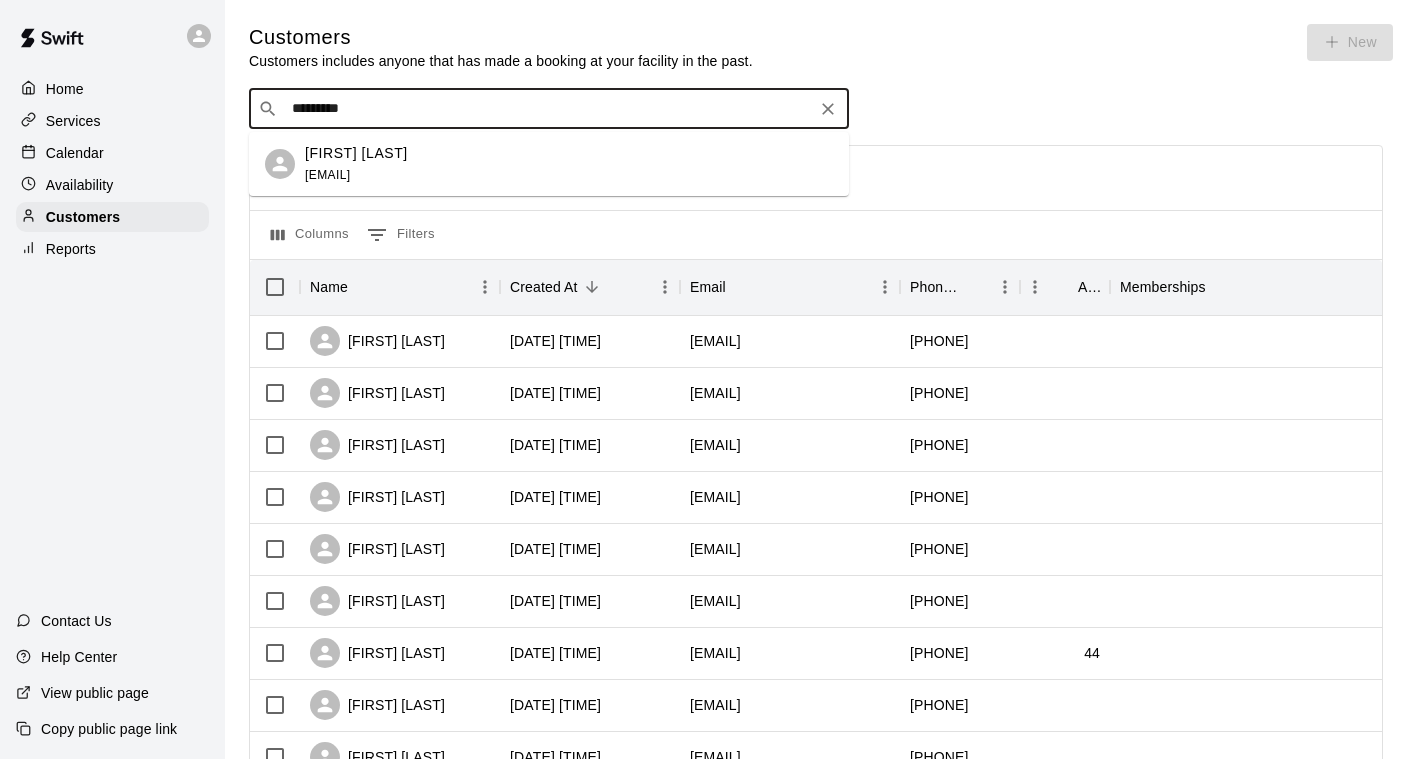 type on "********" 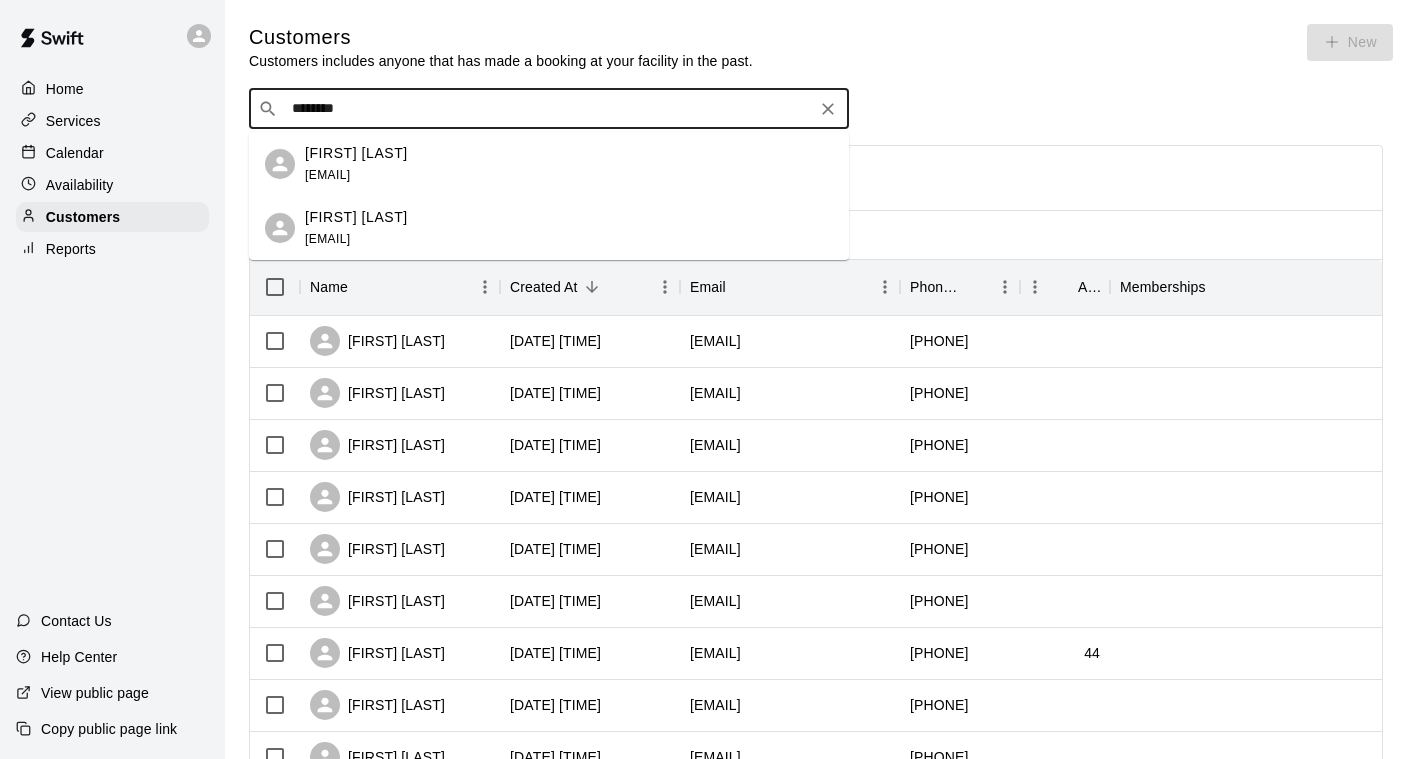 click on "[FIRST] [LAST] [EMAIL]" at bounding box center [549, 228] 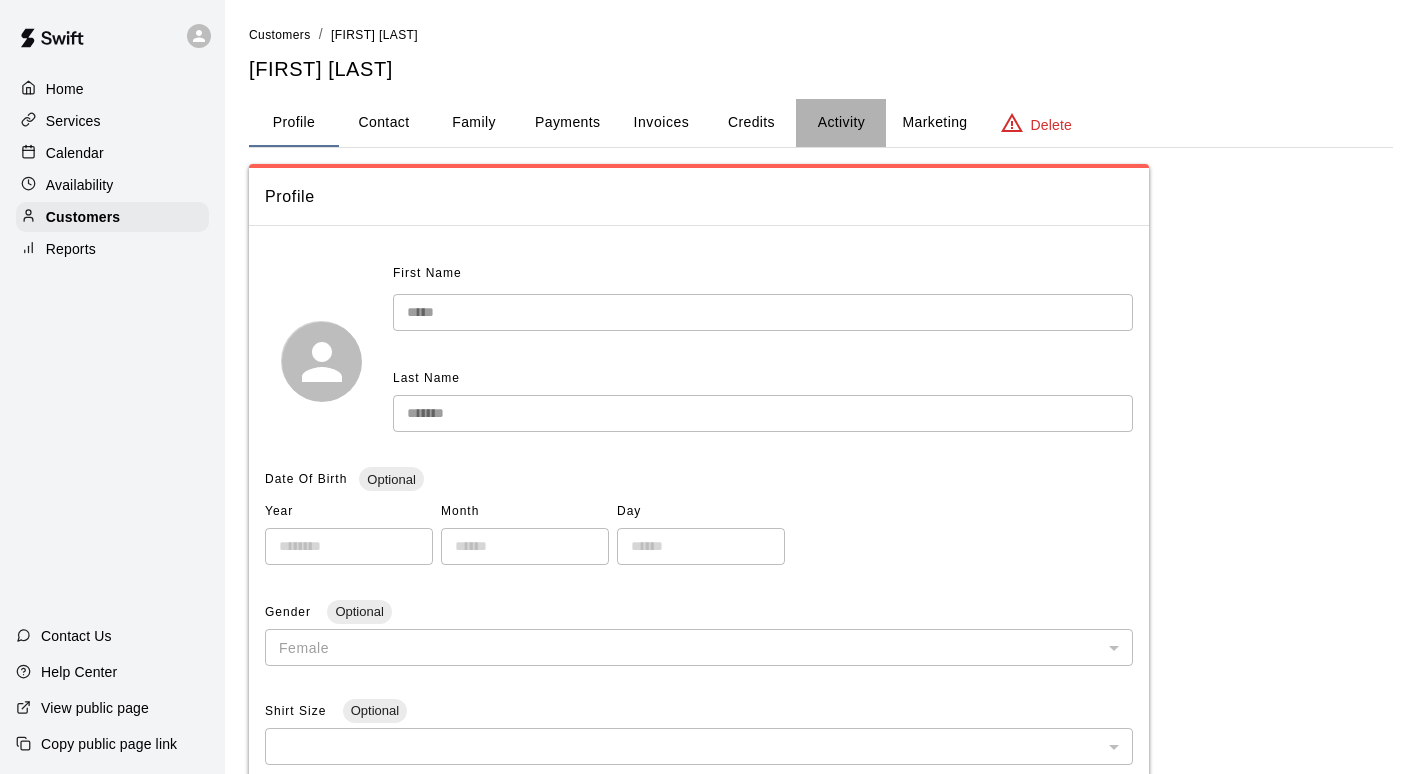 click on "Activity" at bounding box center [841, 123] 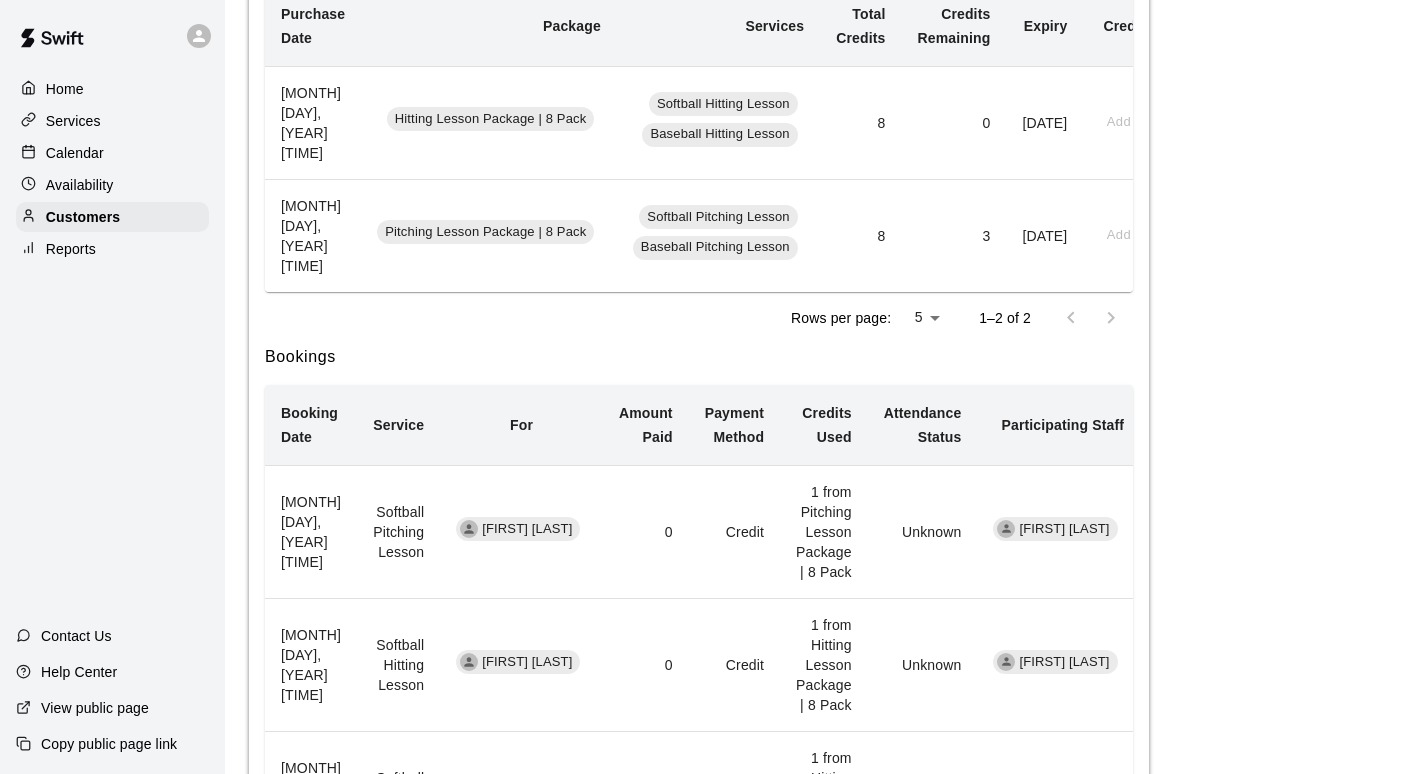scroll, scrollTop: 411, scrollLeft: 0, axis: vertical 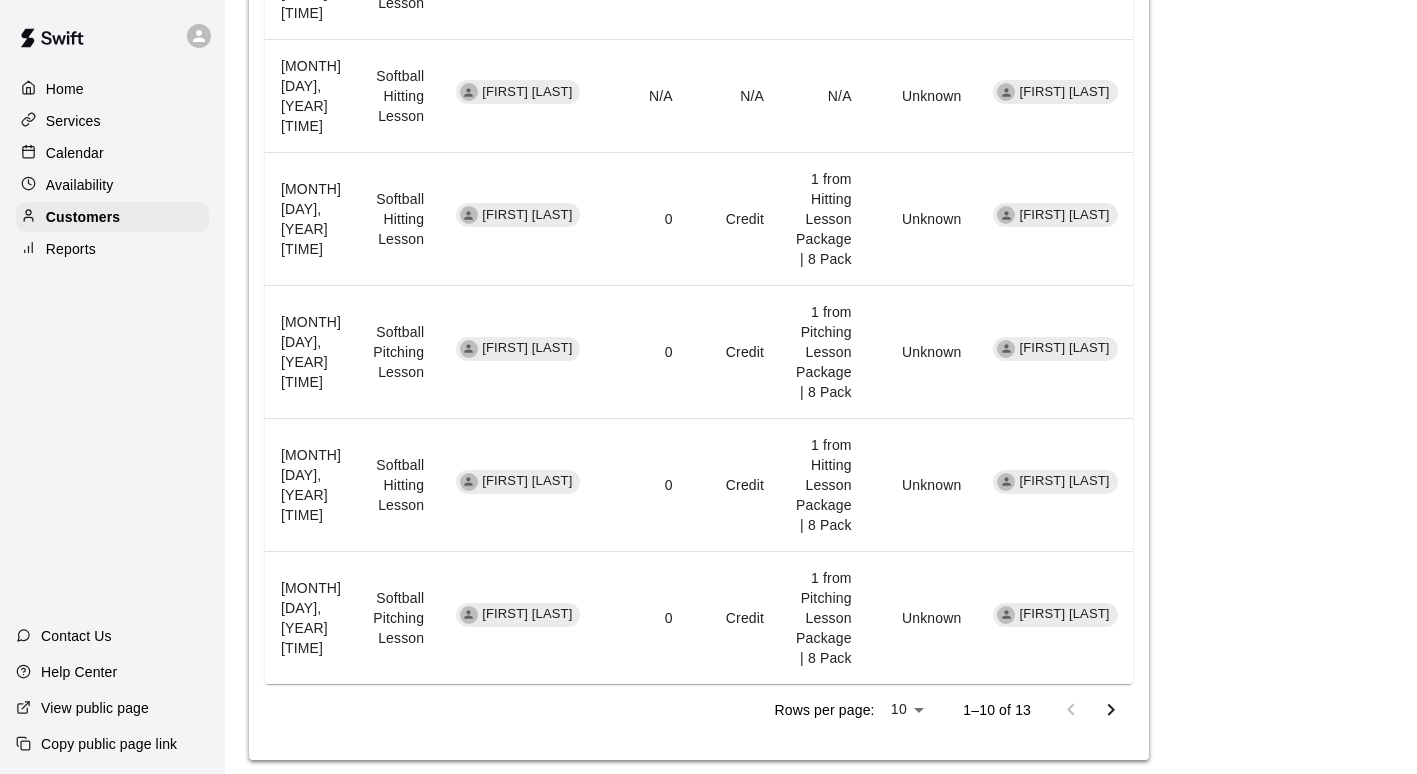 click 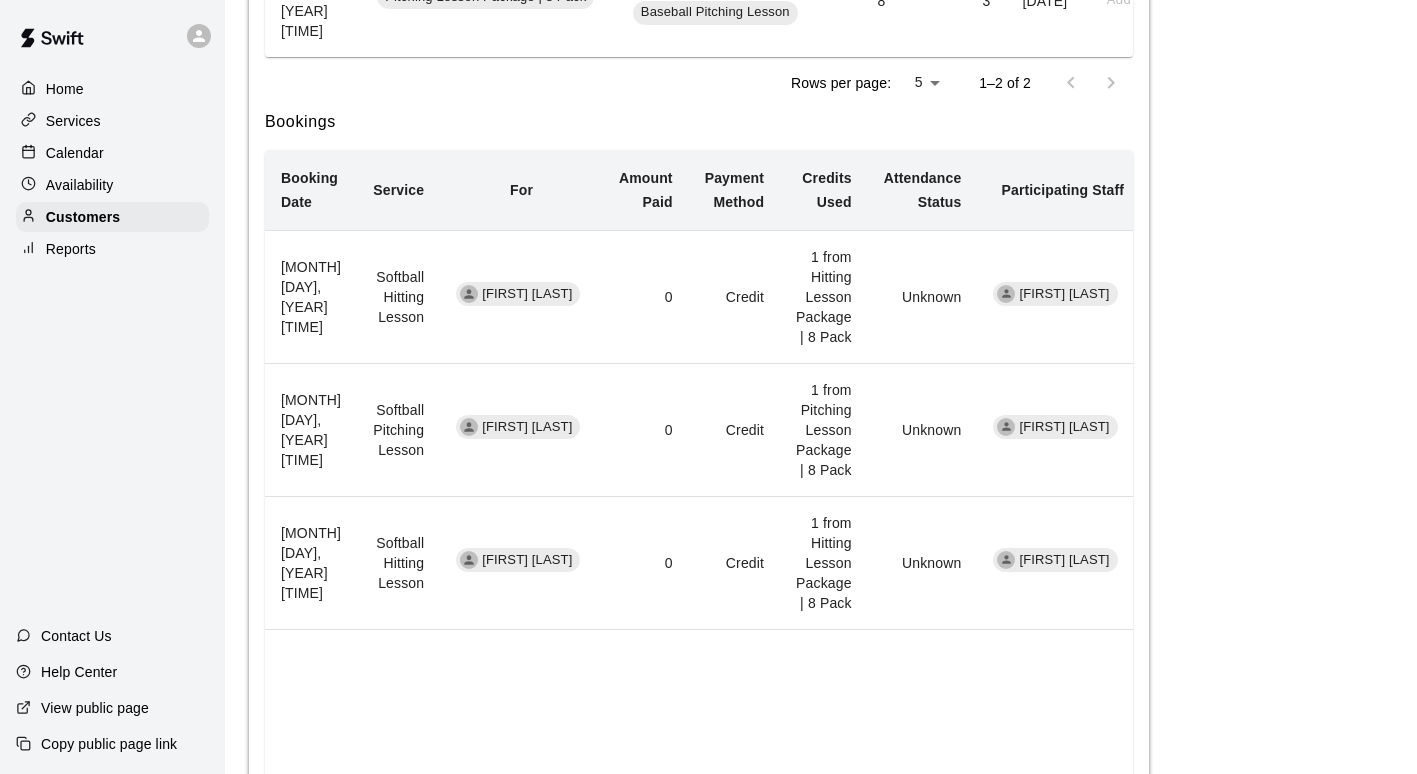 scroll, scrollTop: 1002, scrollLeft: 0, axis: vertical 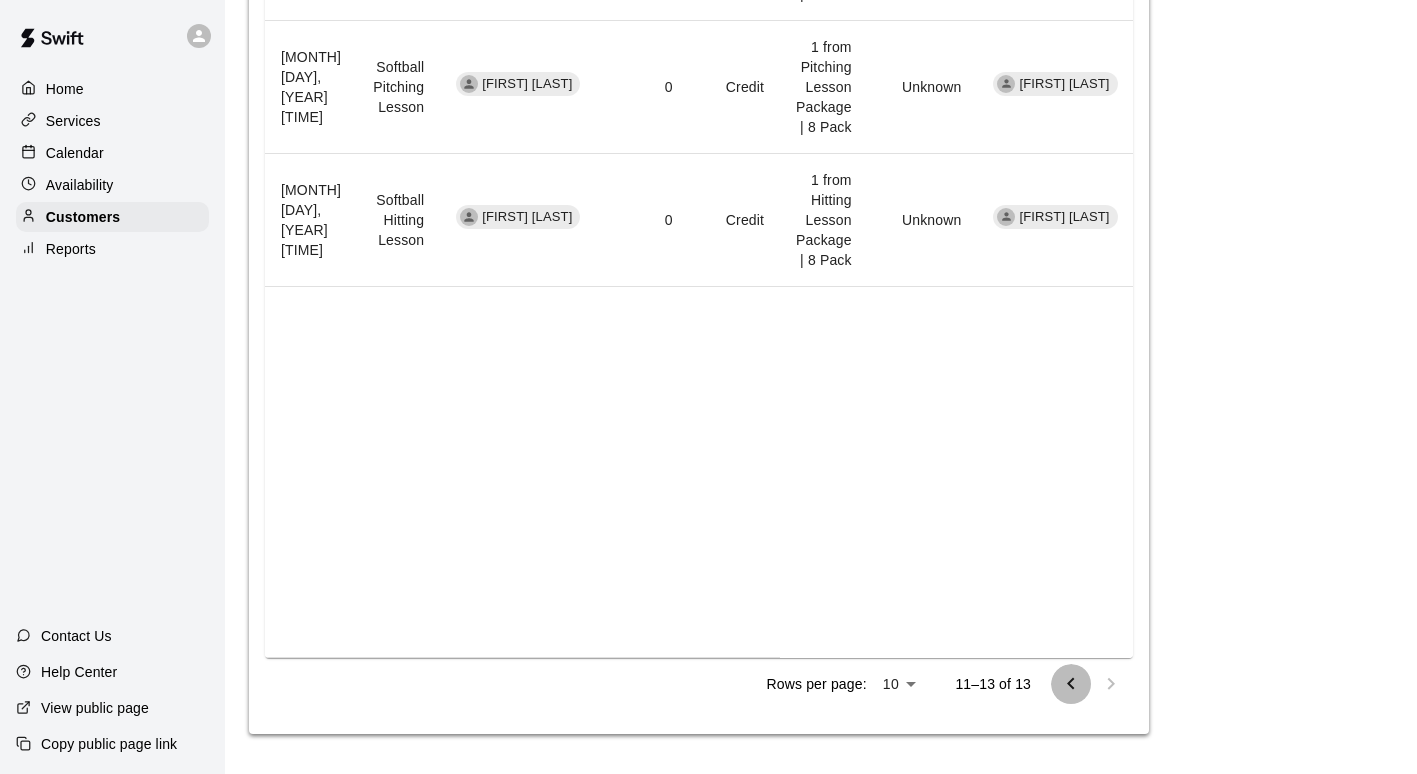 click 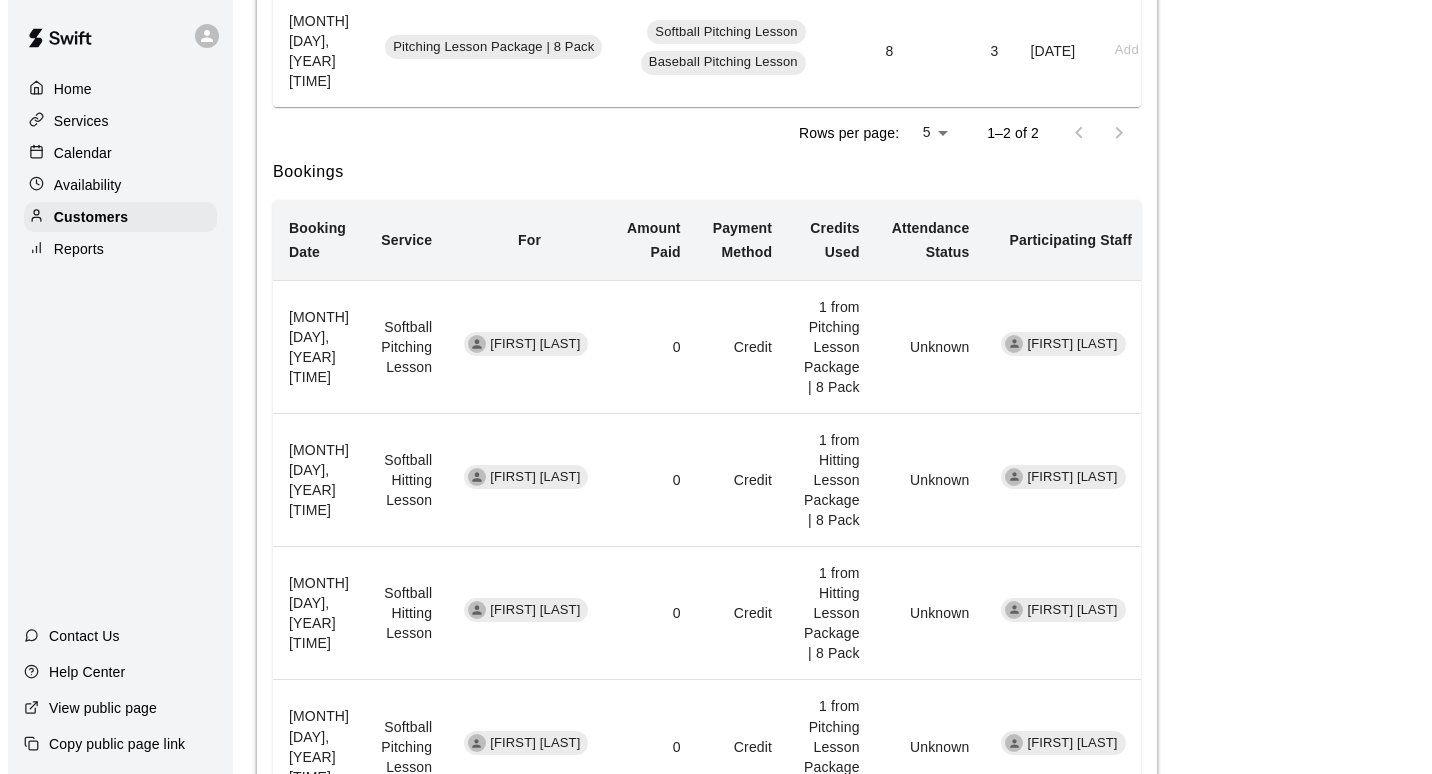scroll, scrollTop: 0, scrollLeft: 0, axis: both 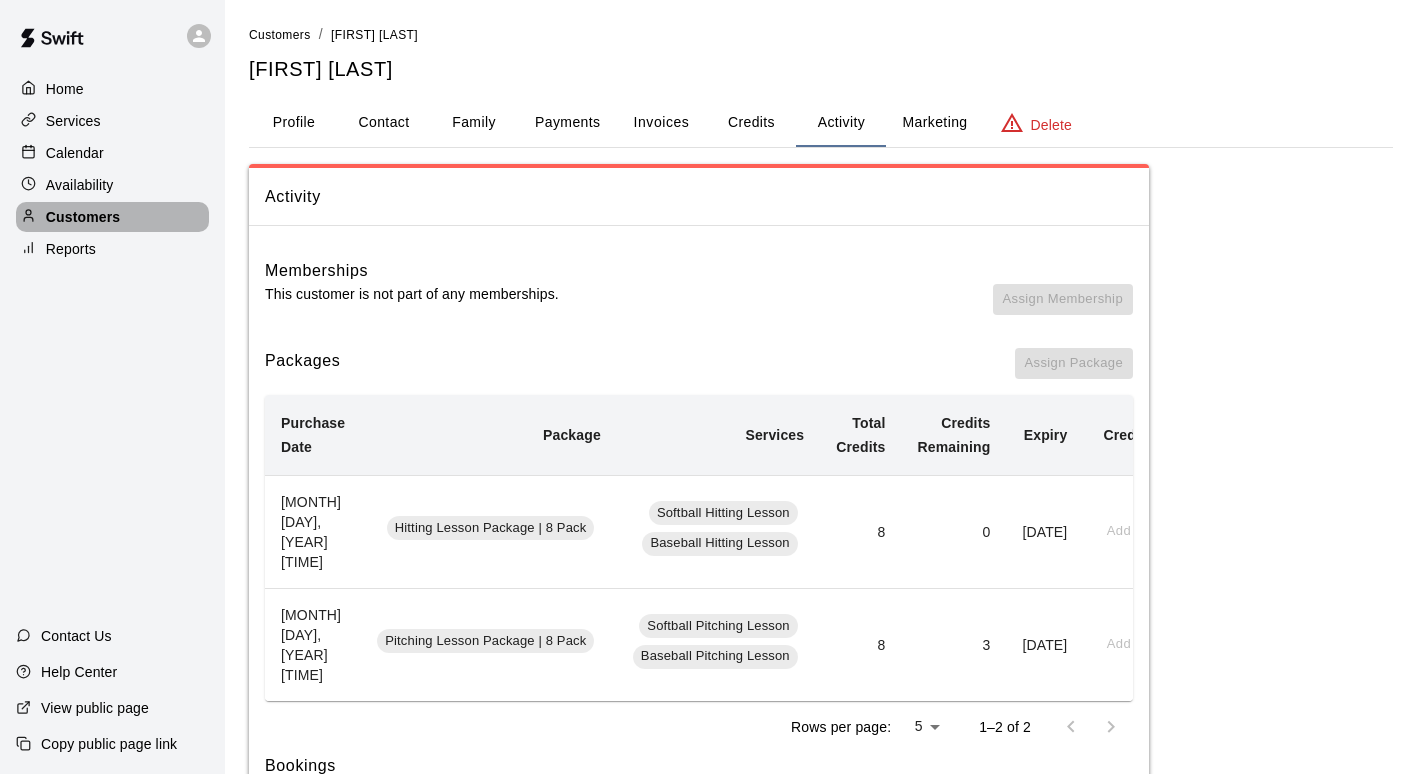 click on "Customers" at bounding box center [112, 217] 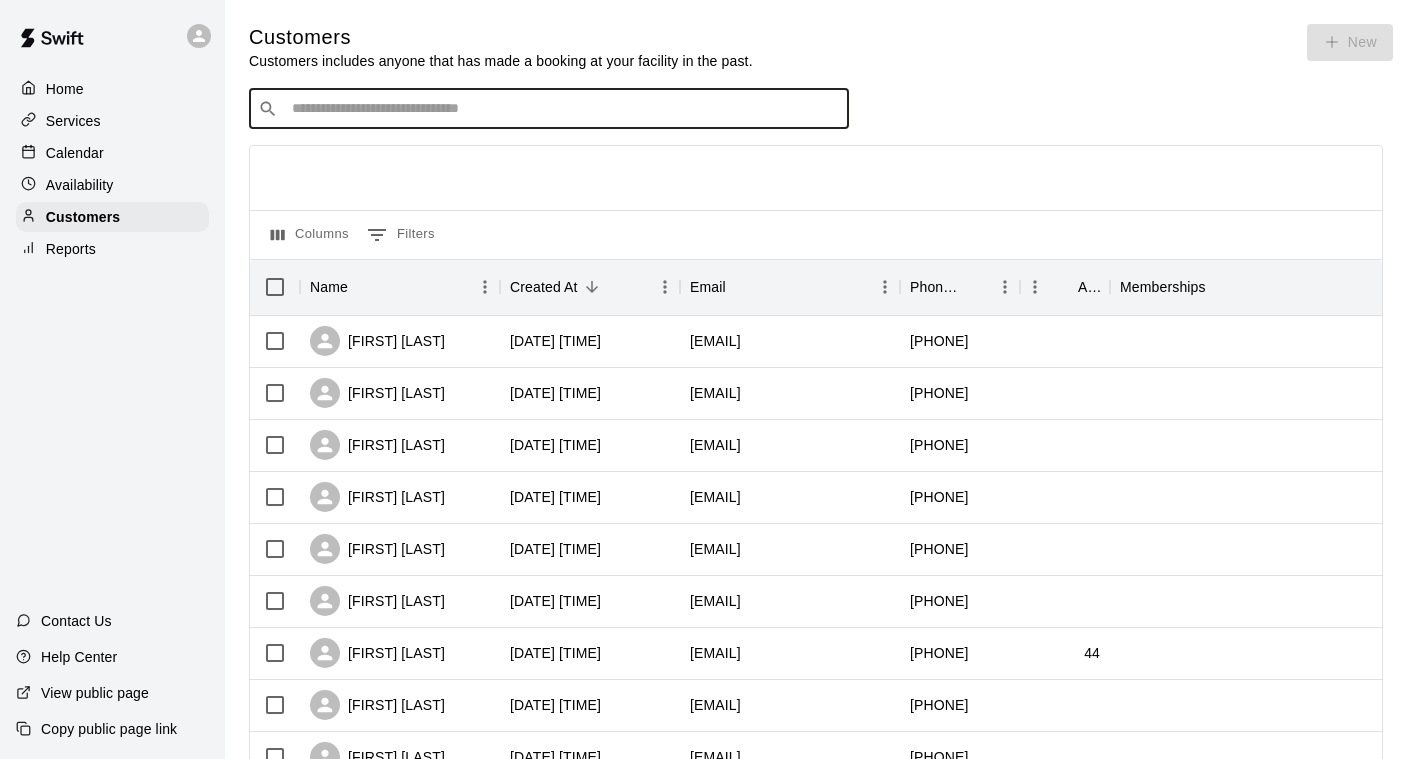 click at bounding box center [563, 109] 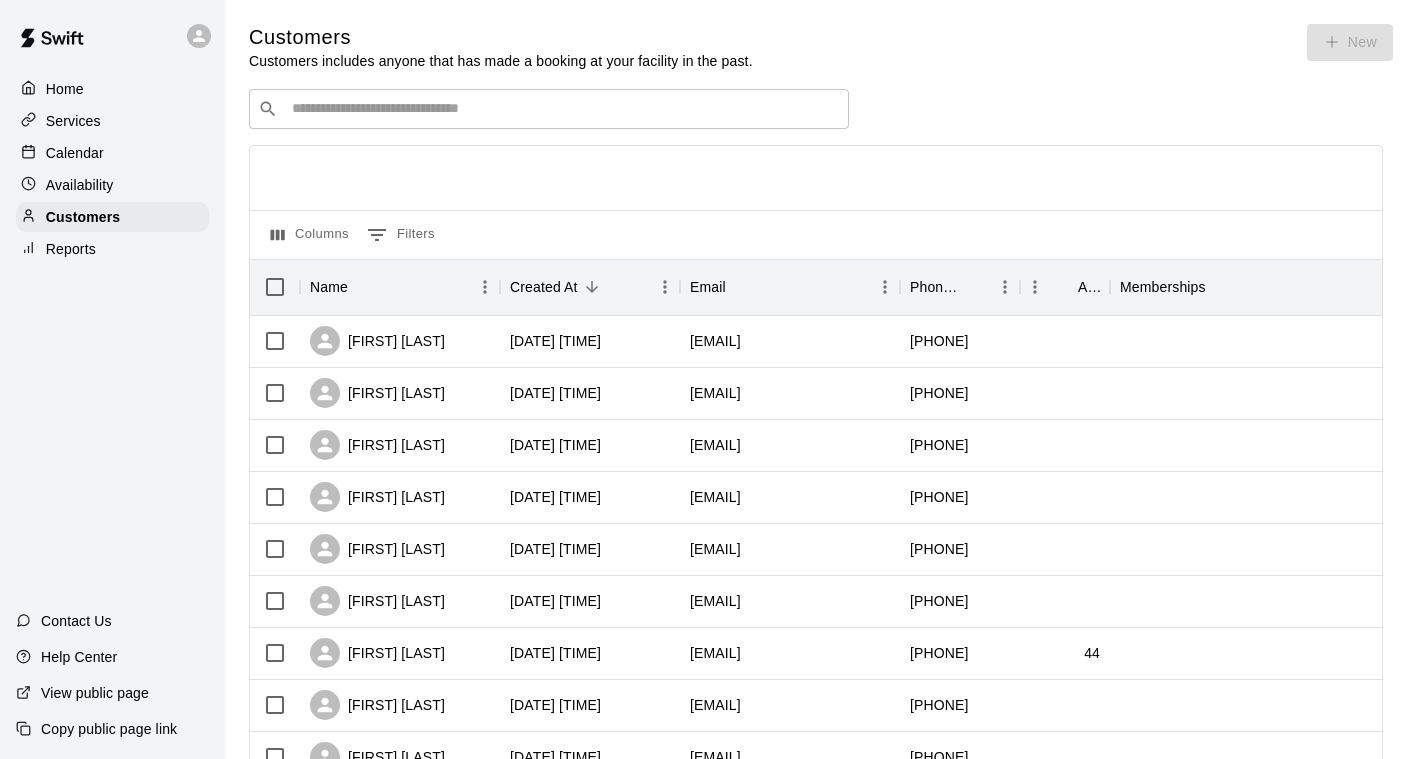 click at bounding box center [112, 36] 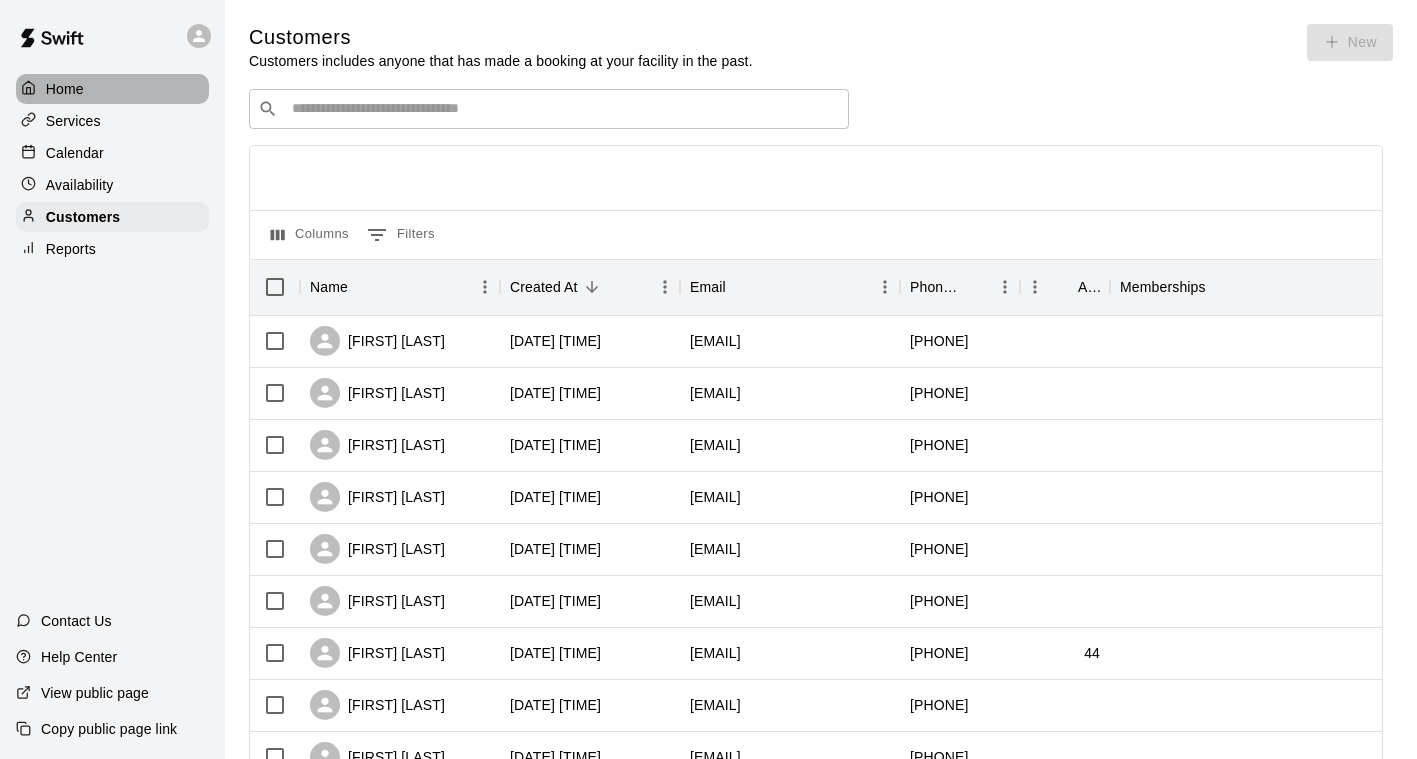 click on "Home" at bounding box center (112, 89) 